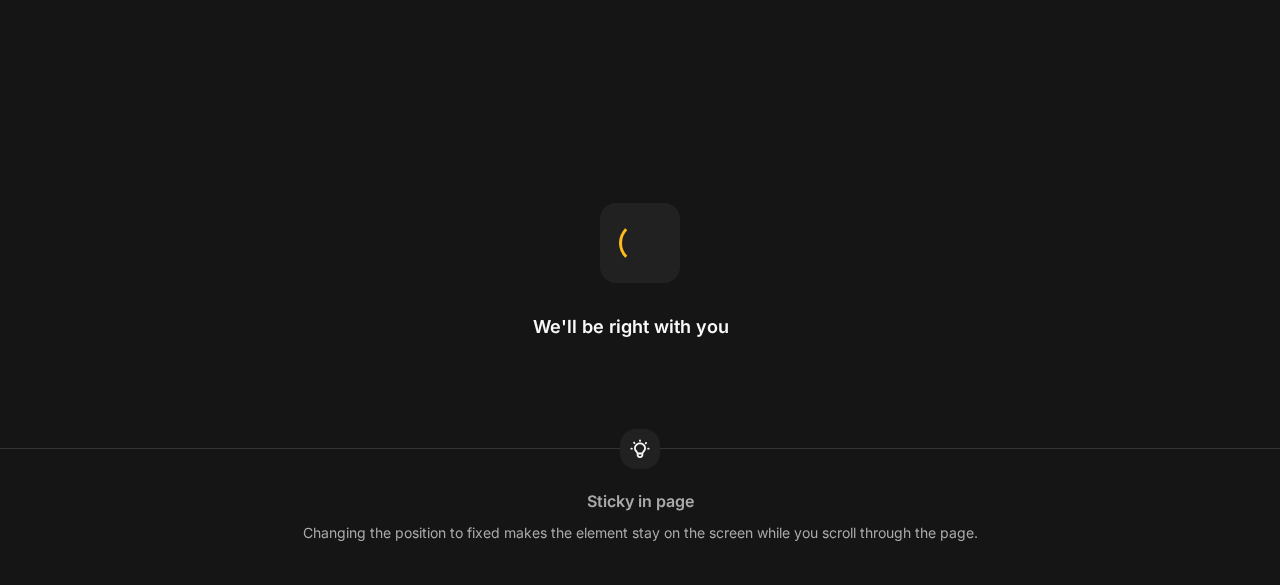 scroll, scrollTop: 0, scrollLeft: 0, axis: both 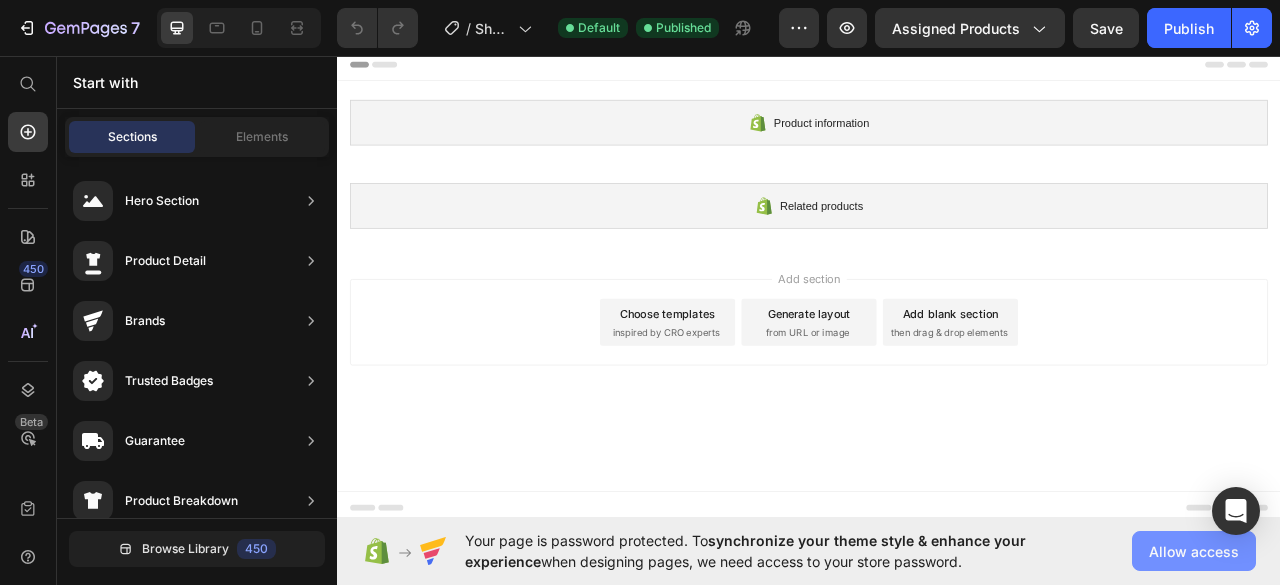 click on "Allow access" at bounding box center (1194, 551) 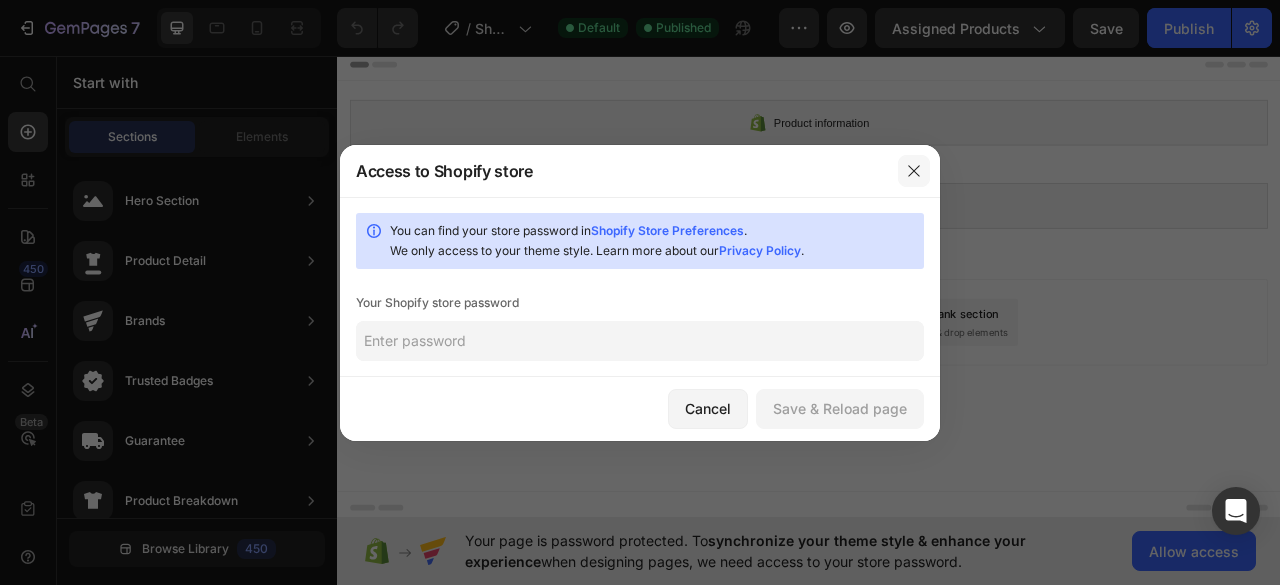 click at bounding box center [914, 171] 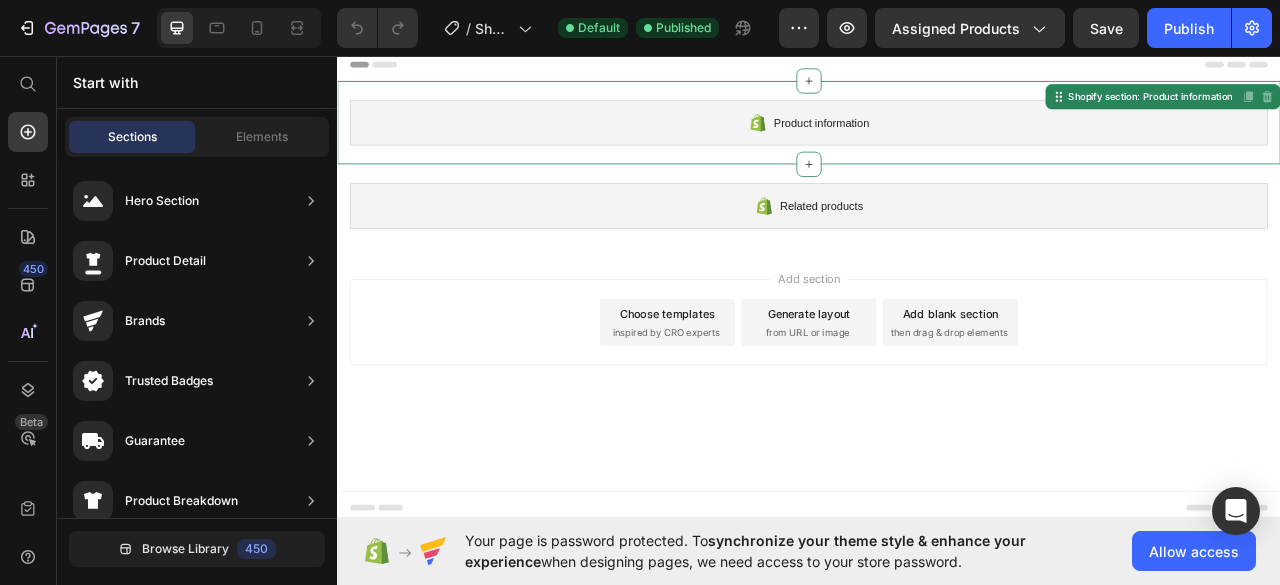 click on "Product information" at bounding box center [952, 142] 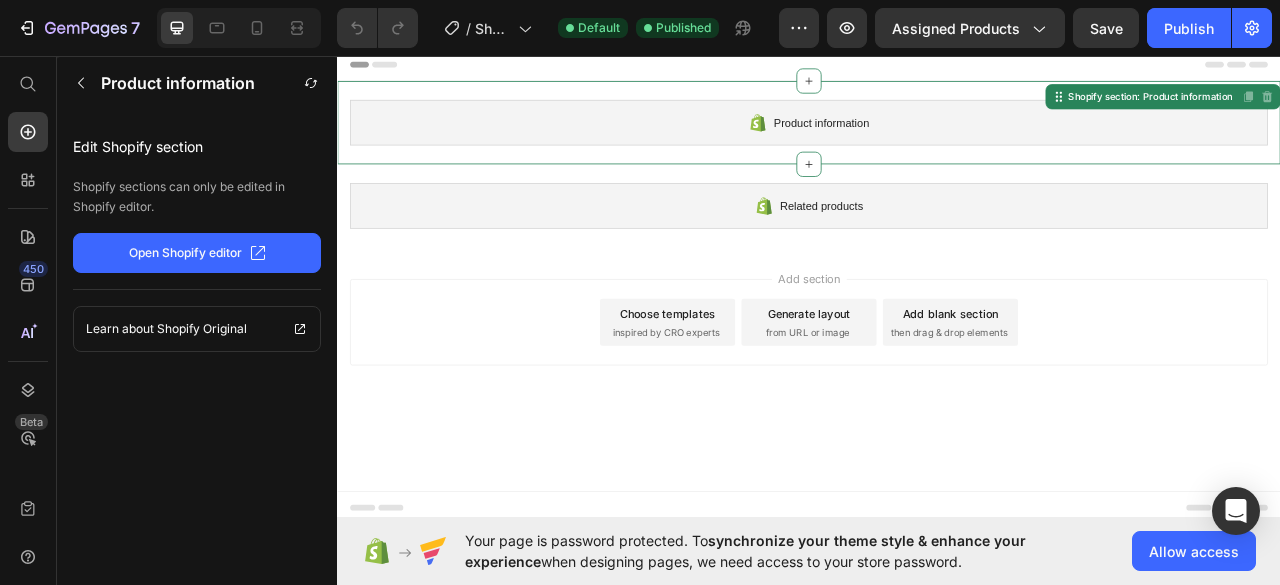 click on "Open Shopify editor" 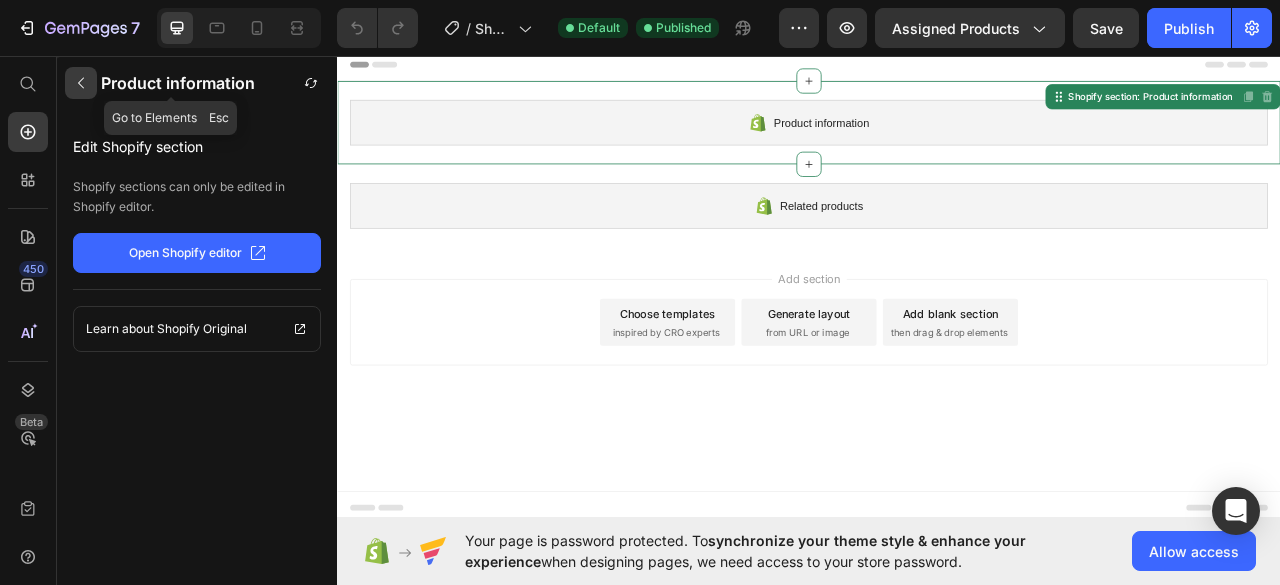 click 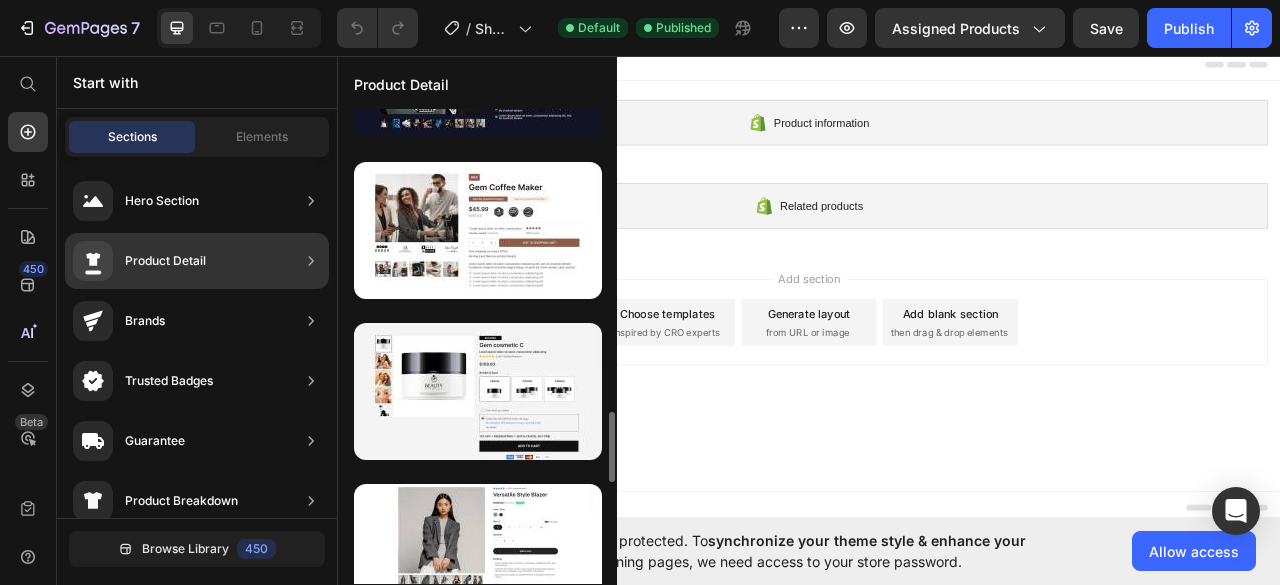 scroll, scrollTop: 2046, scrollLeft: 0, axis: vertical 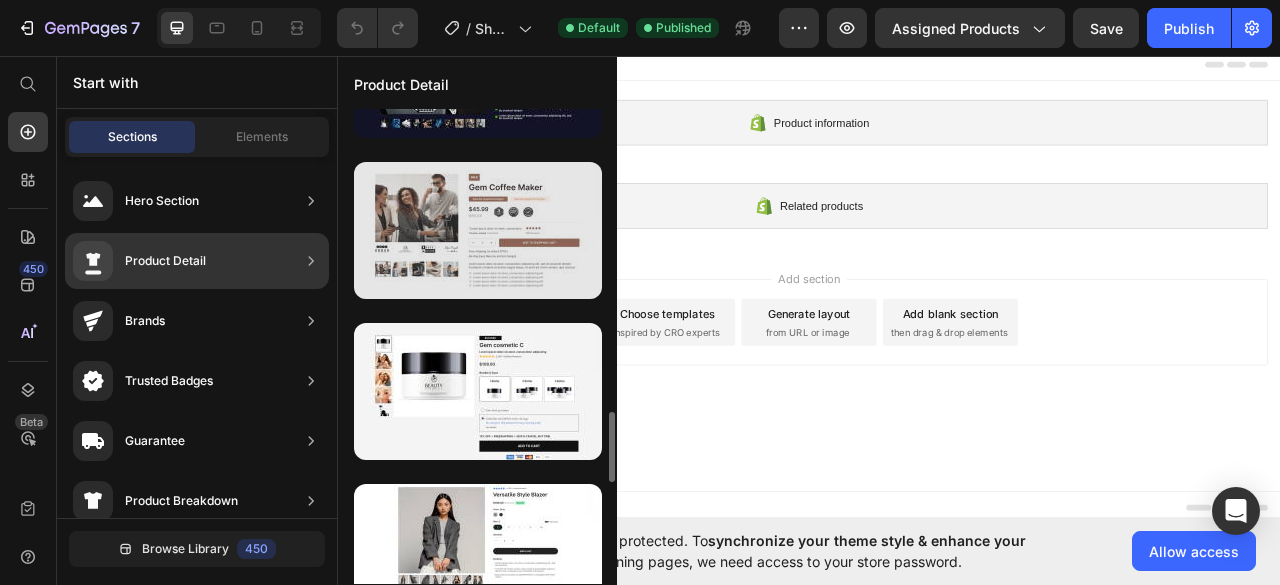 click at bounding box center [478, 230] 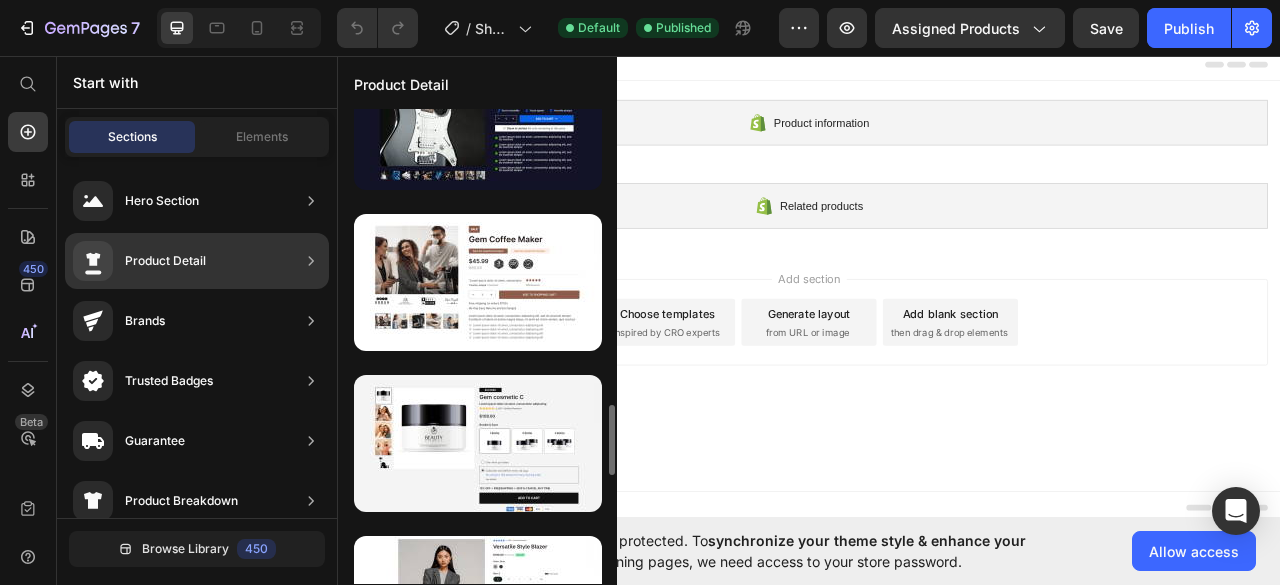 scroll, scrollTop: 1995, scrollLeft: 0, axis: vertical 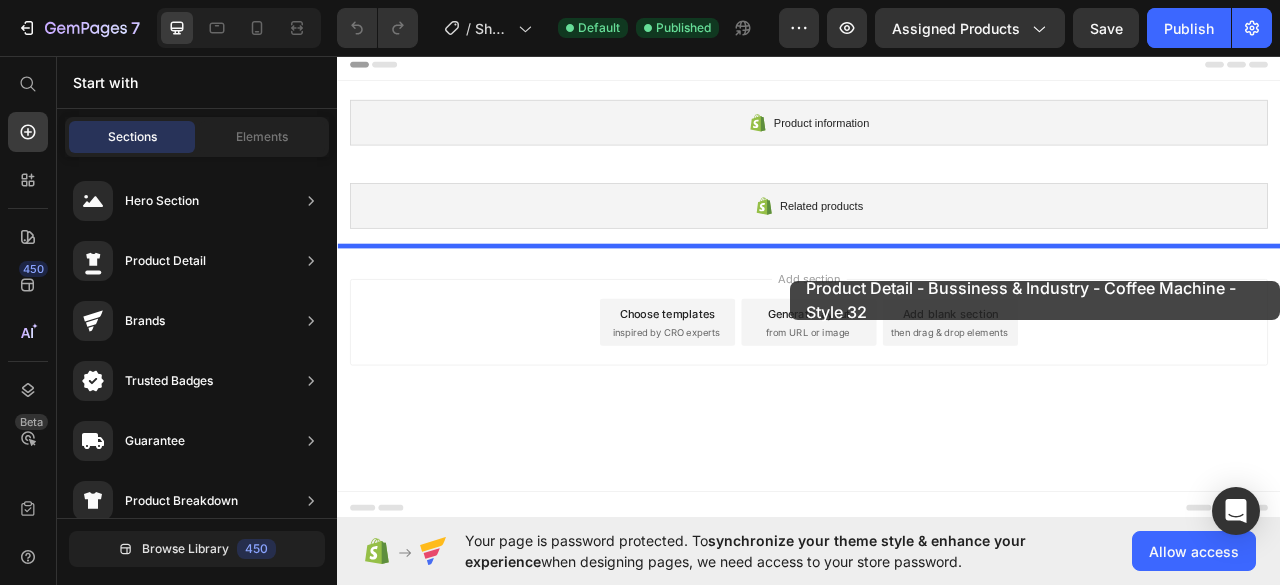 drag, startPoint x: 805, startPoint y: 349, endPoint x: 943, endPoint y: 345, distance: 138.05795 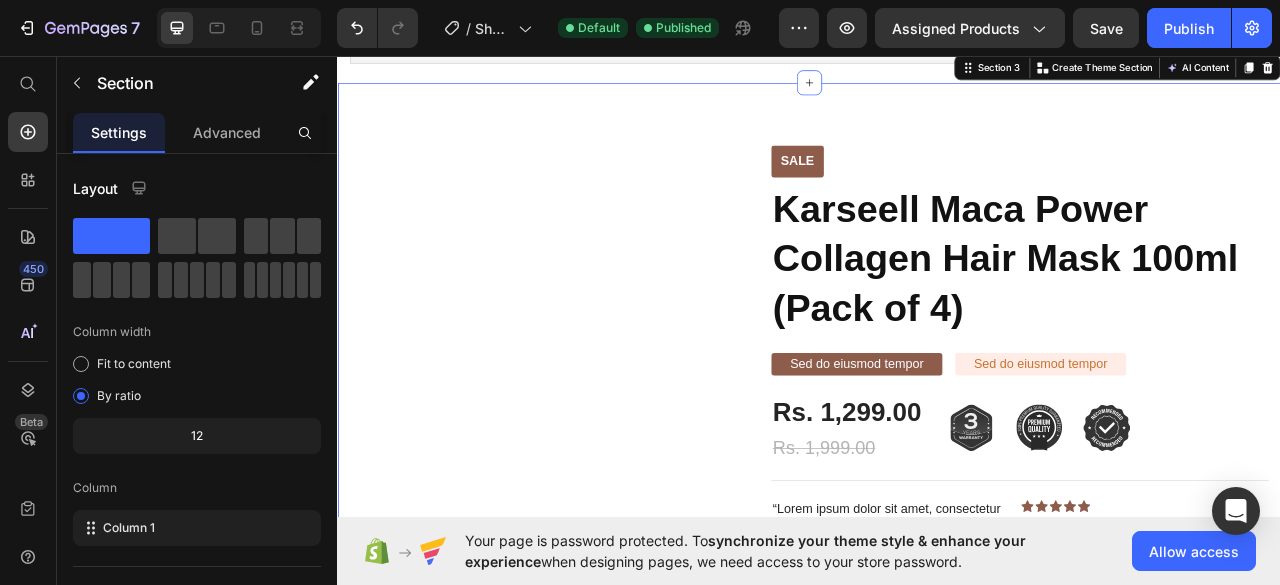 scroll, scrollTop: 0, scrollLeft: 0, axis: both 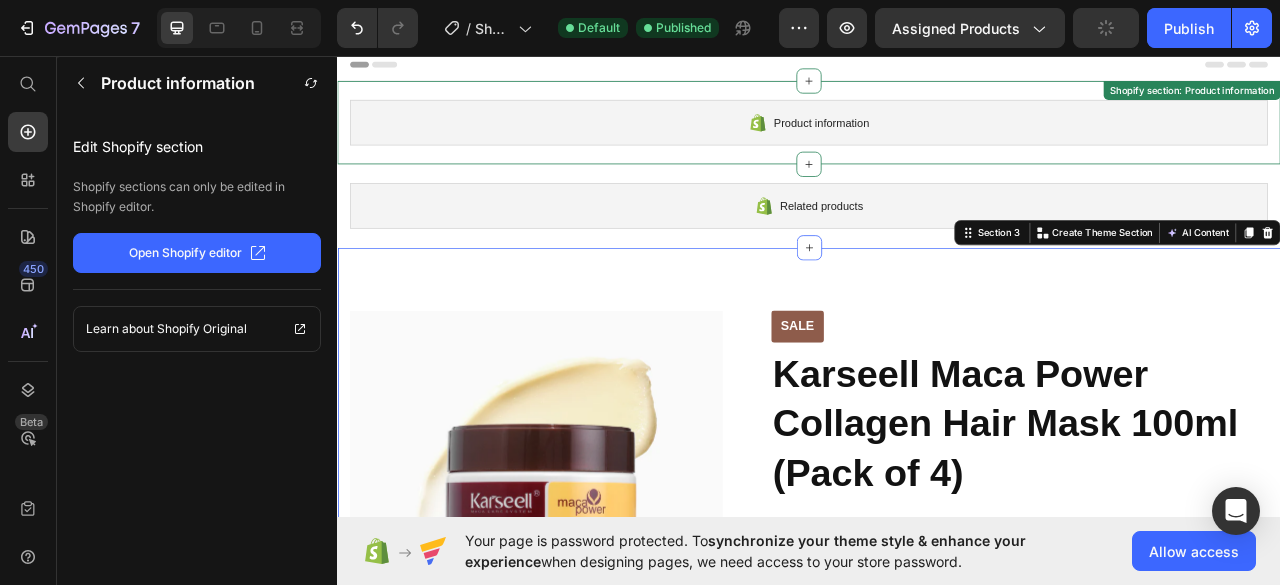 click on "Product information" at bounding box center (937, 142) 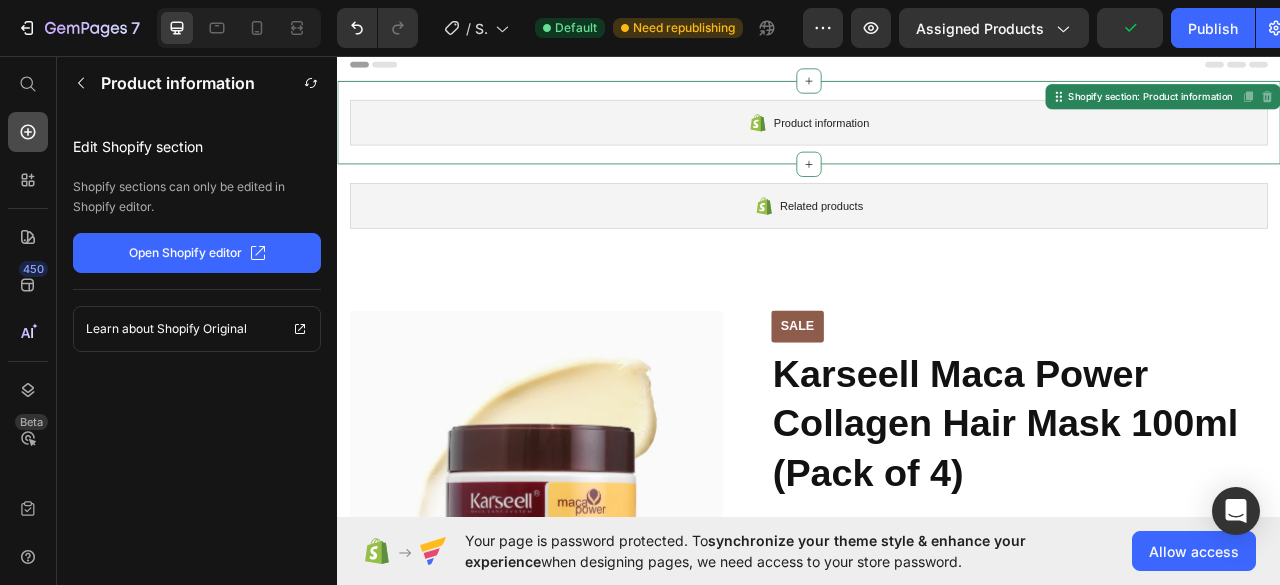 click 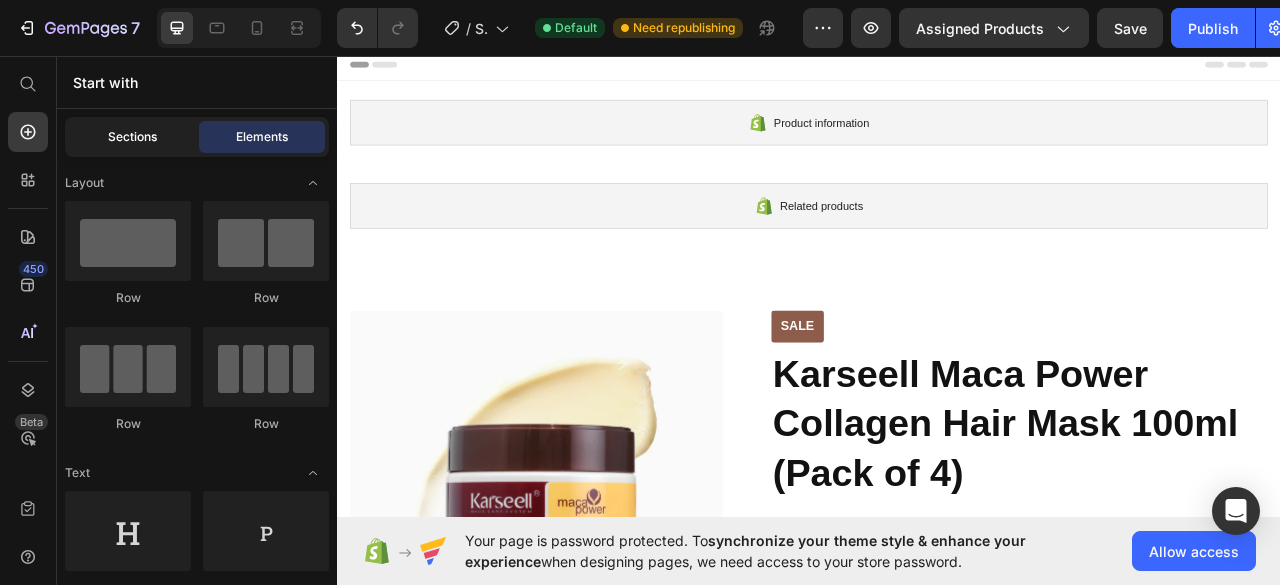 click on "Sections" 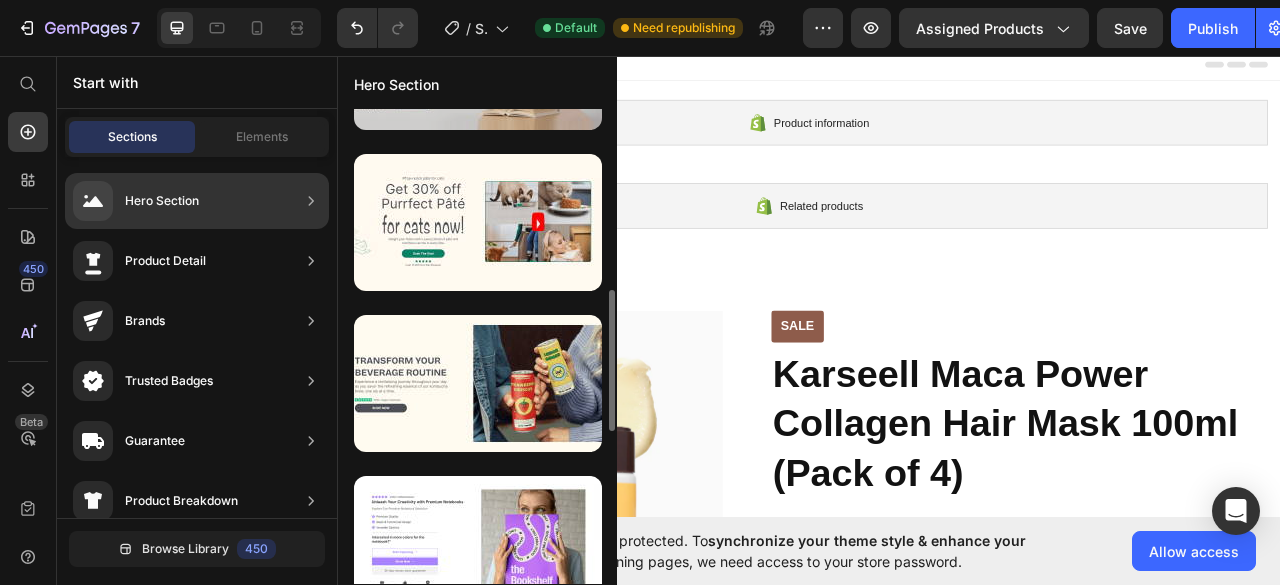 scroll, scrollTop: 606, scrollLeft: 0, axis: vertical 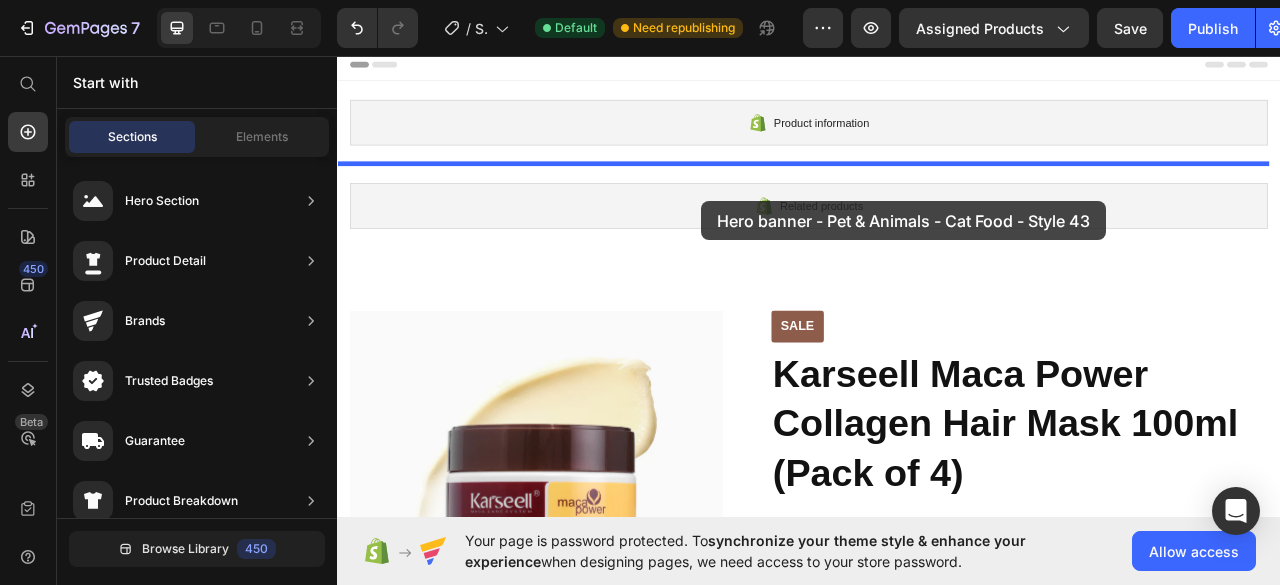 drag, startPoint x: 810, startPoint y: 288, endPoint x: 800, endPoint y: 242, distance: 47.07441 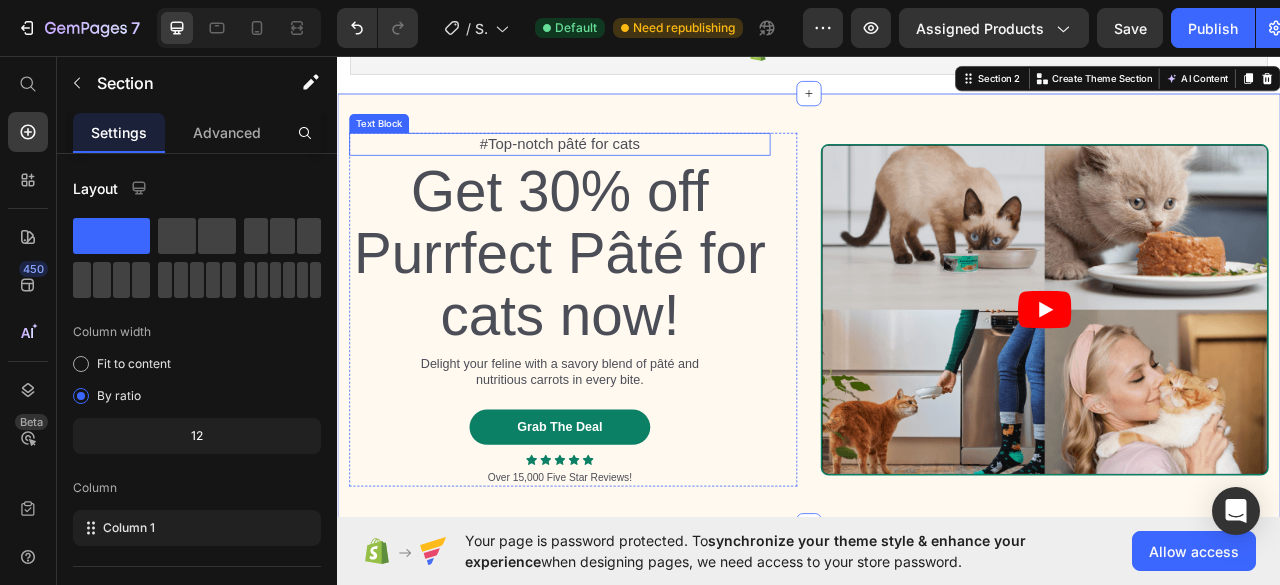 scroll, scrollTop: 0, scrollLeft: 0, axis: both 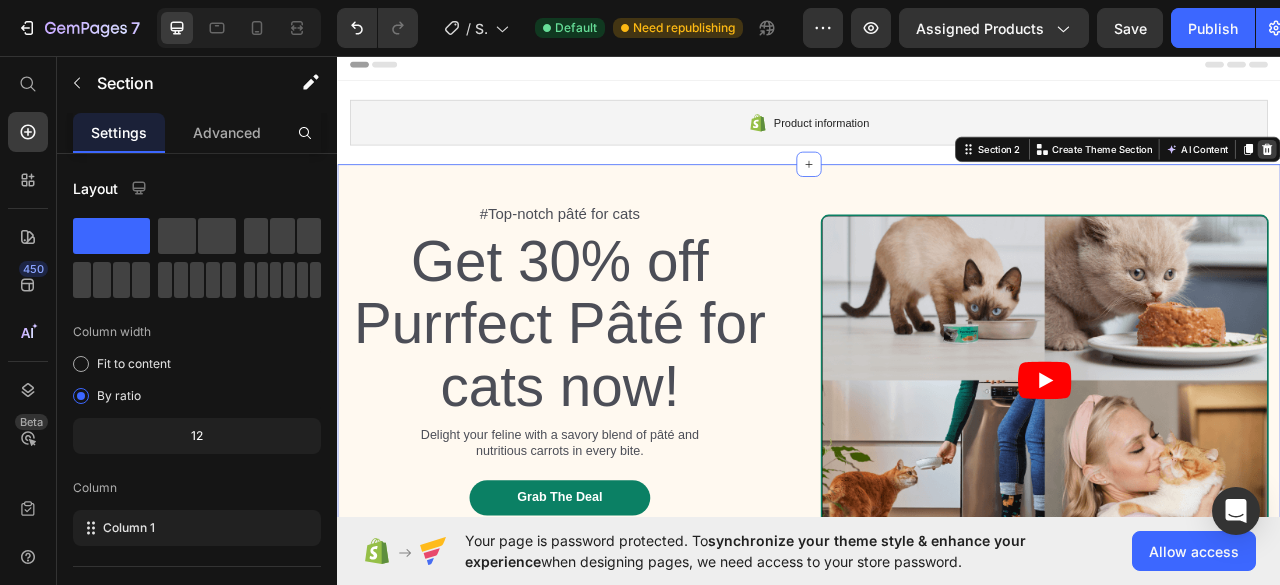 click 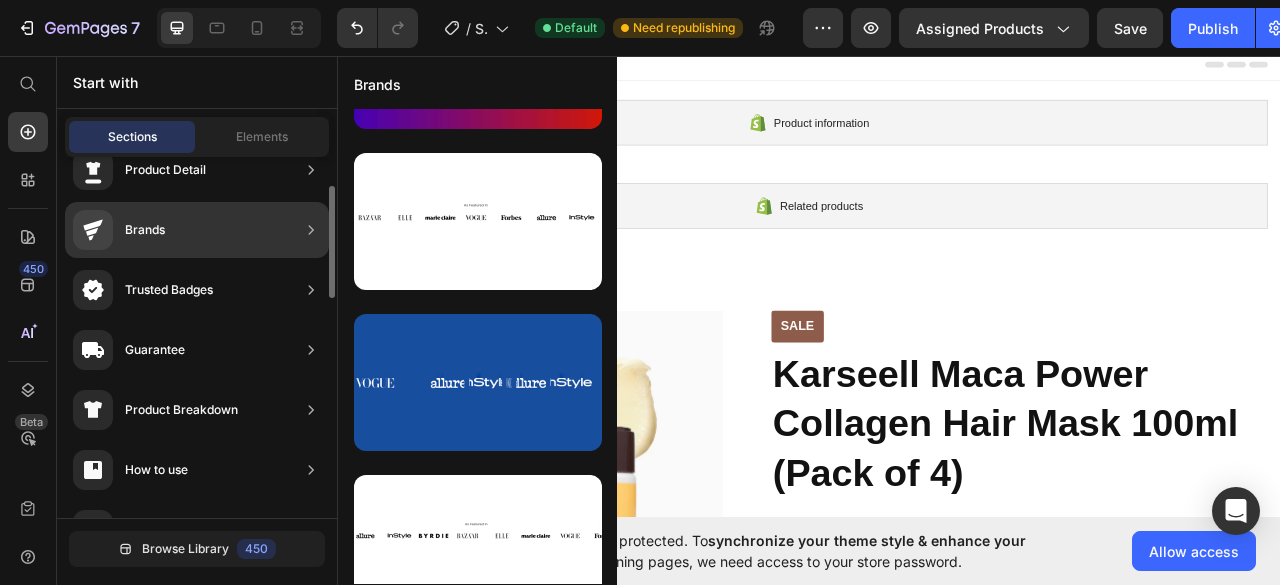 scroll, scrollTop: 92, scrollLeft: 0, axis: vertical 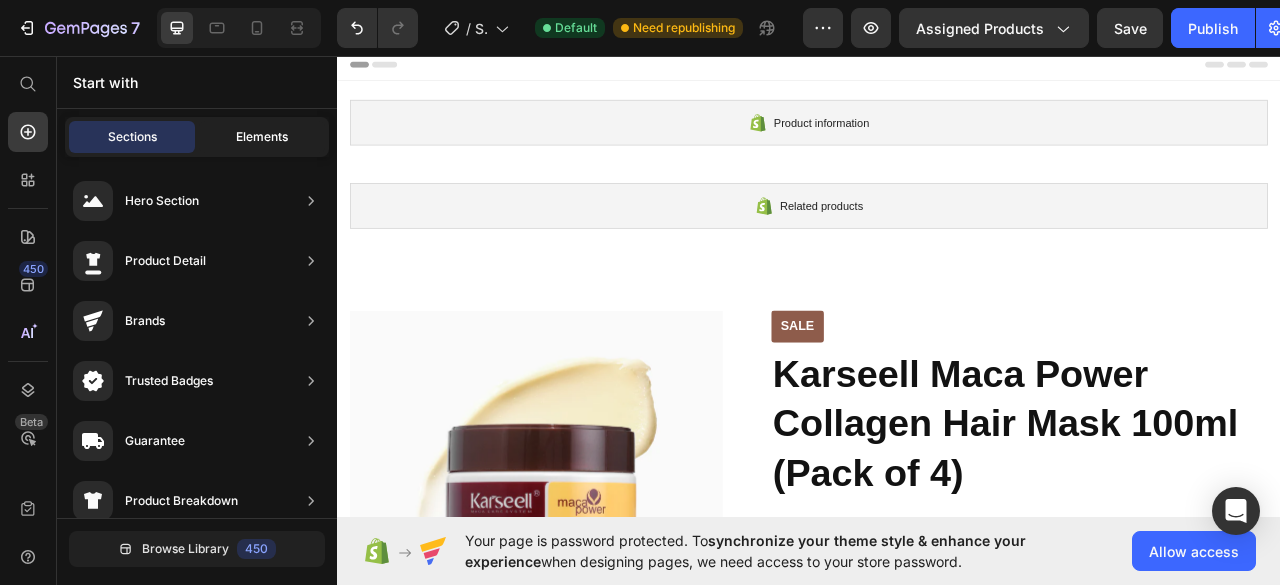 click on "Elements" 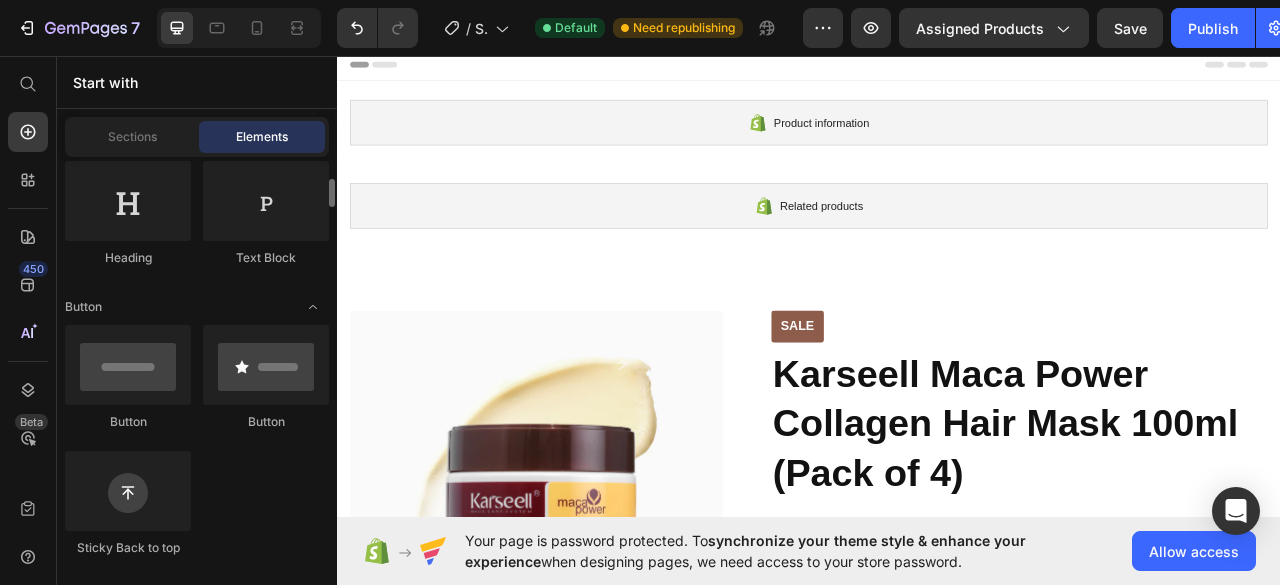 scroll, scrollTop: 332, scrollLeft: 0, axis: vertical 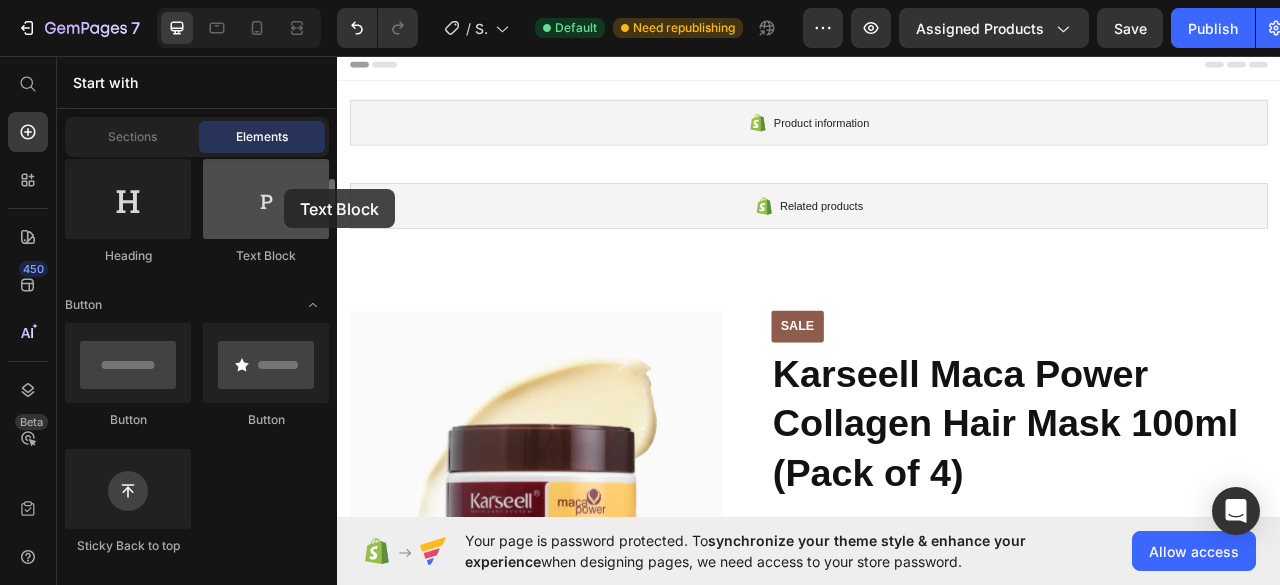 drag, startPoint x: 260, startPoint y: 229, endPoint x: 238, endPoint y: 199, distance: 37.202152 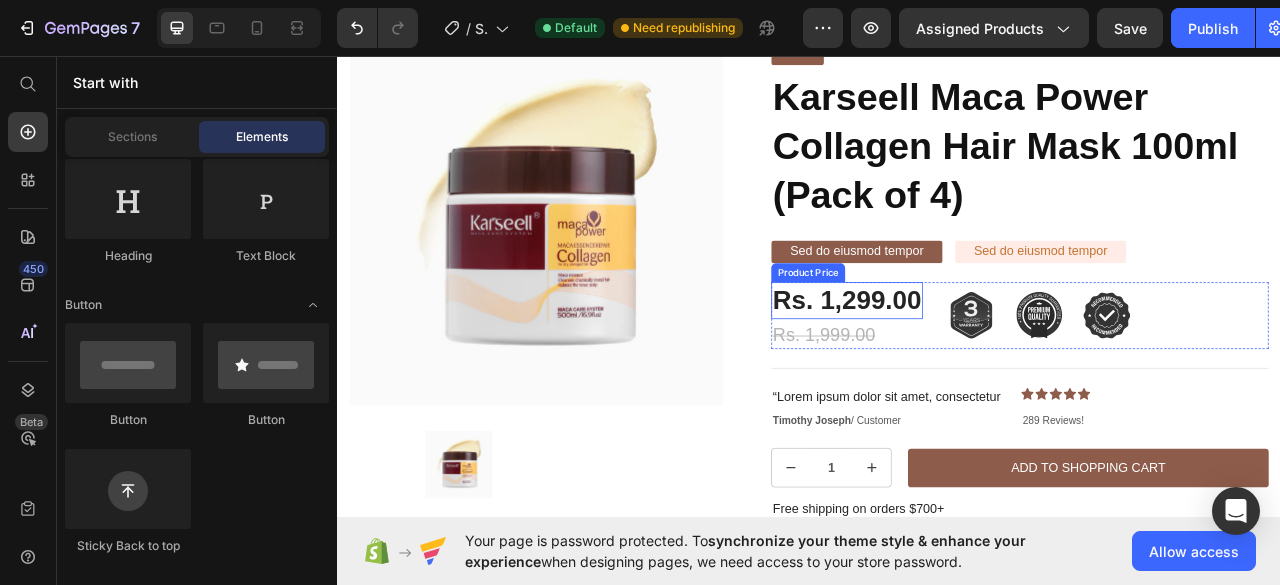 scroll, scrollTop: 359, scrollLeft: 0, axis: vertical 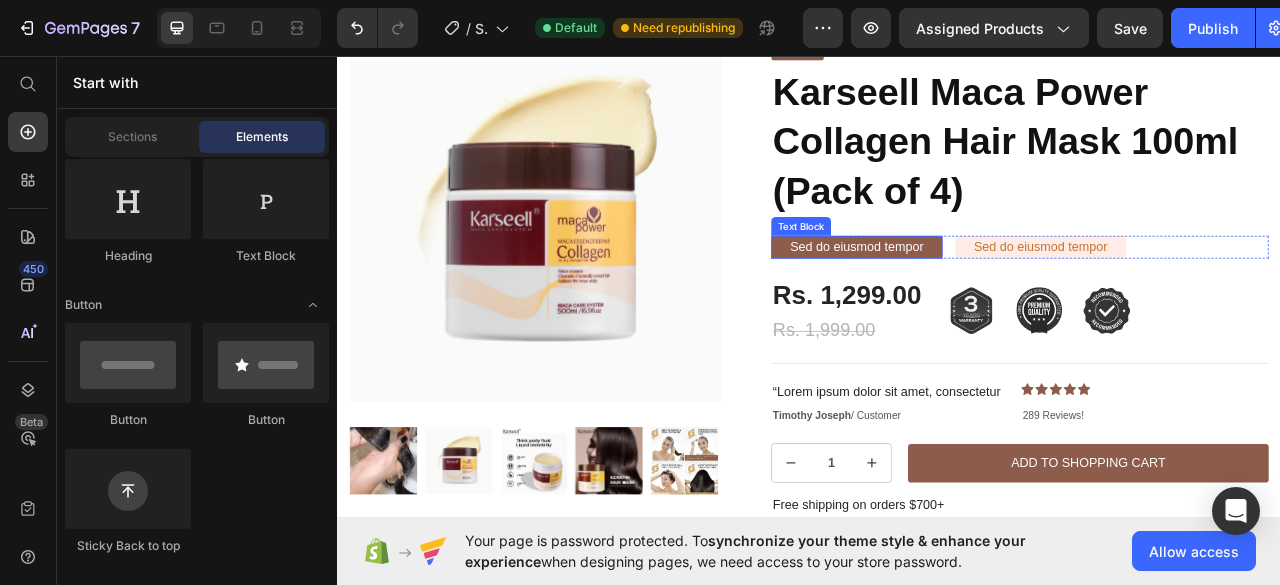 click on "Sed do eiusmod tempor" at bounding box center [998, 300] 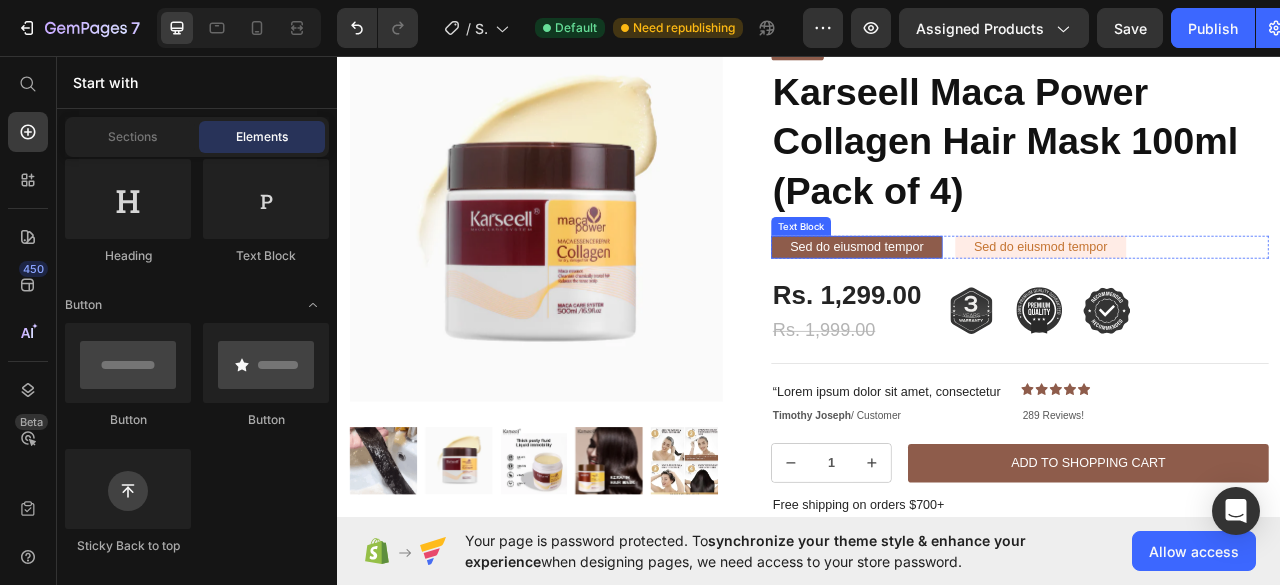 click on "Sed do eiusmod tempor" at bounding box center (998, 300) 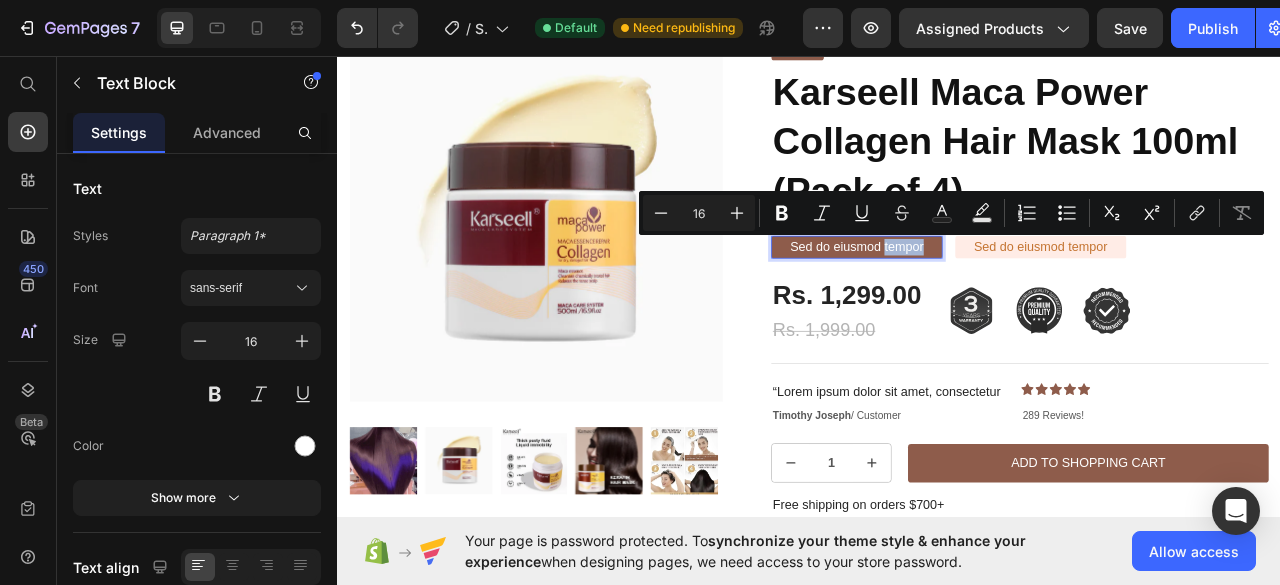 click on "Sed do eiusmod tempor" at bounding box center [998, 300] 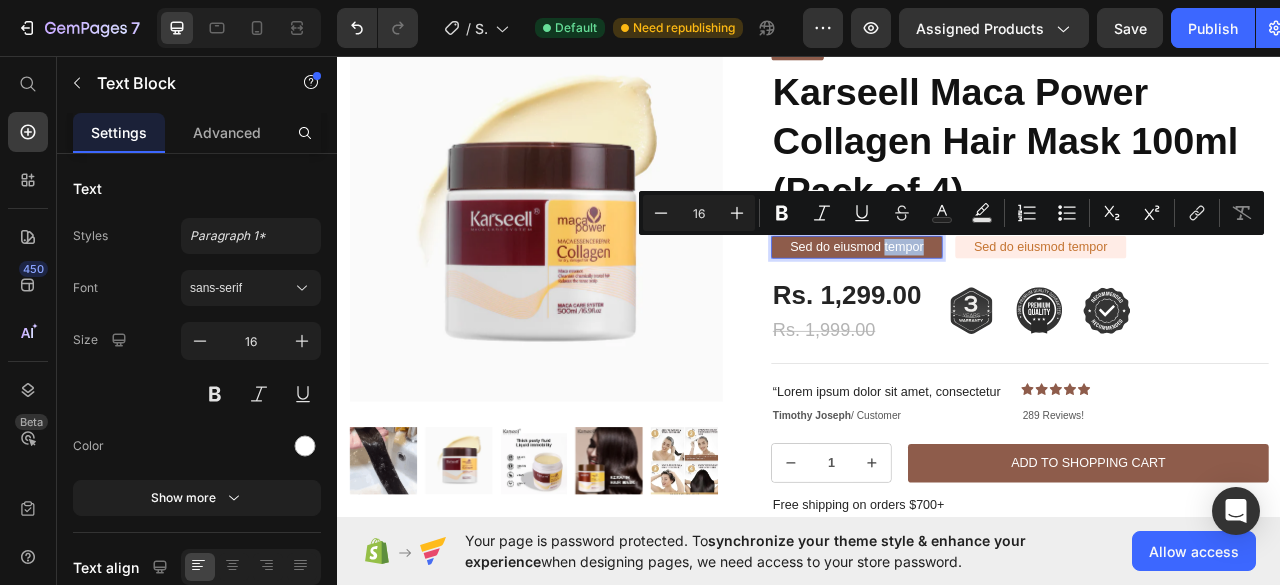 click on "Sed do eiusmod tempor" at bounding box center [998, 300] 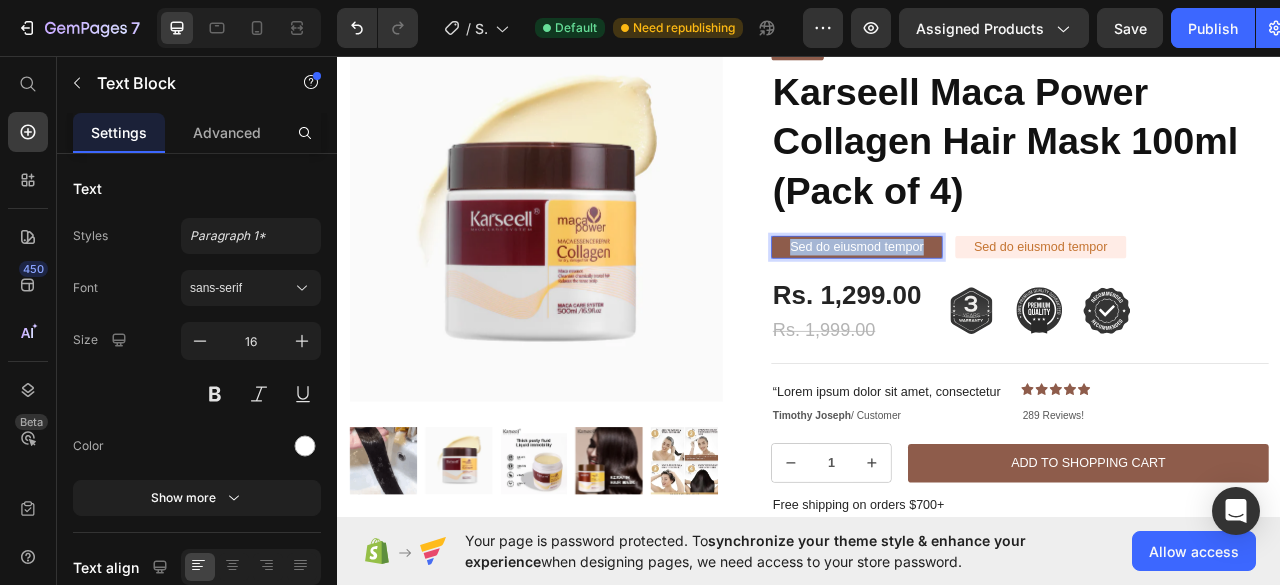 click on "Sed do eiusmod tempor" at bounding box center (998, 300) 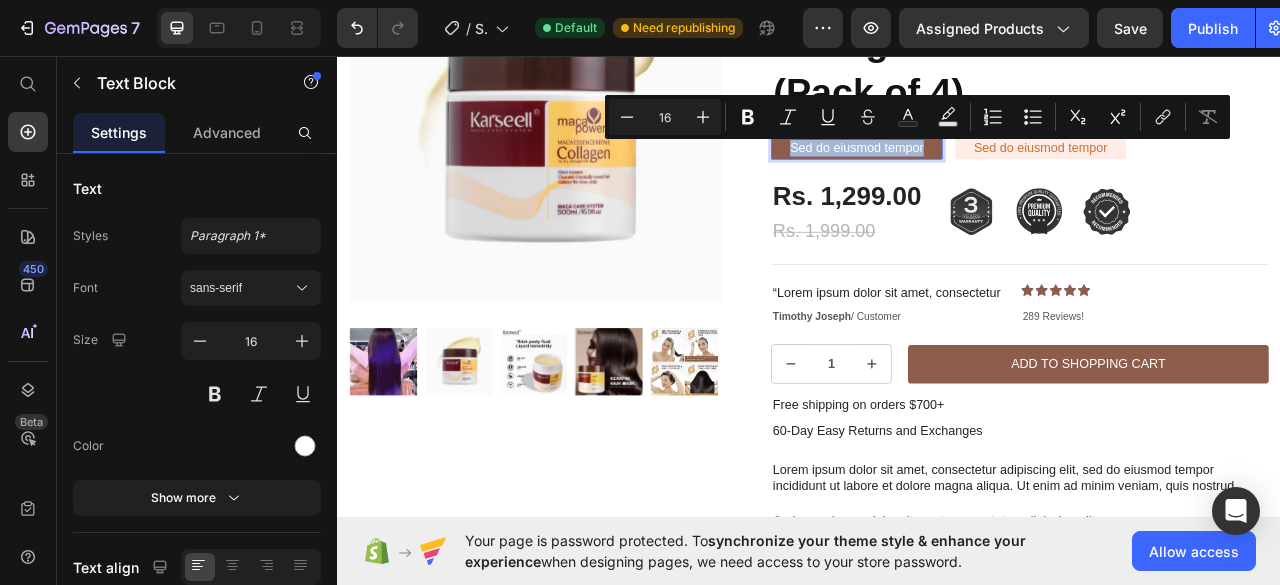 scroll, scrollTop: 486, scrollLeft: 0, axis: vertical 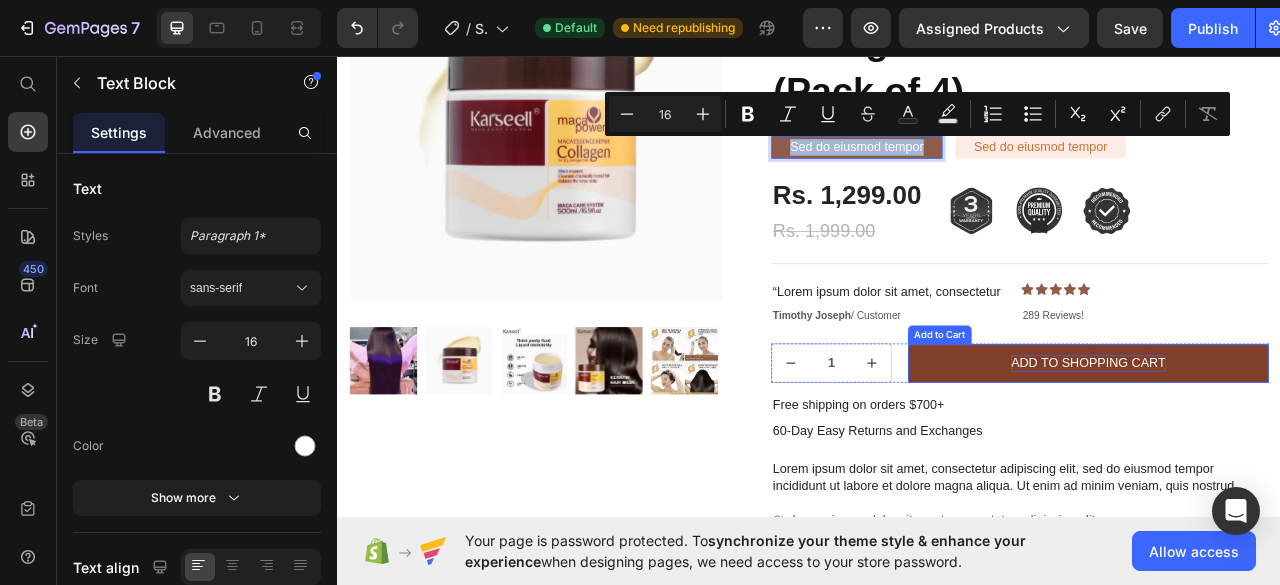 click on "Add to Shopping Cart" at bounding box center [1292, 448] 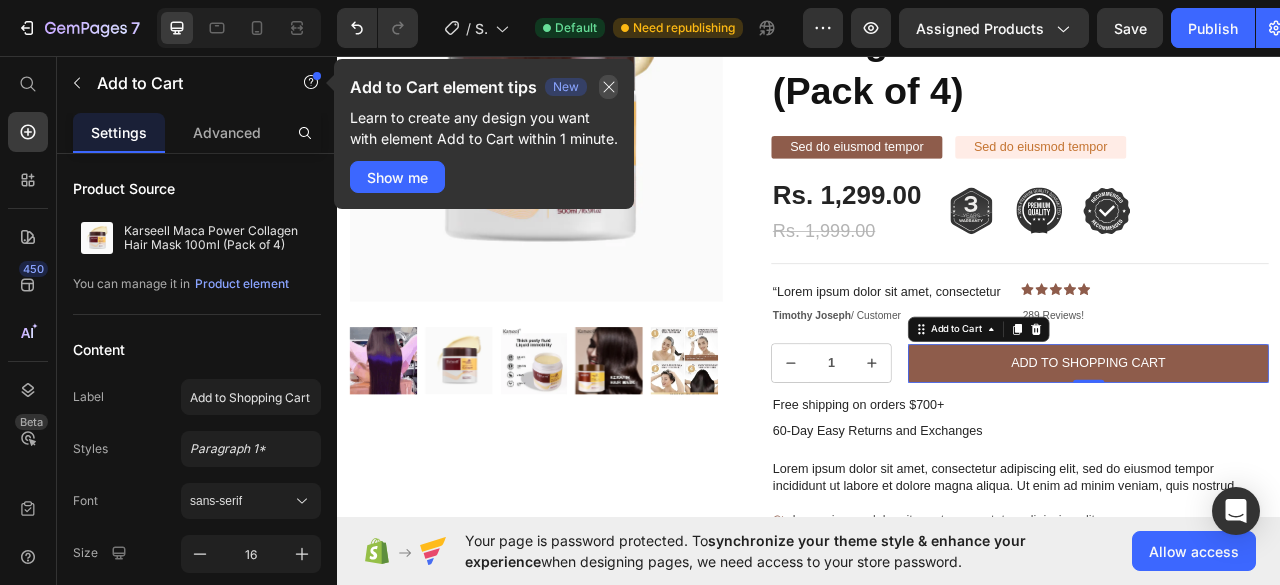 click 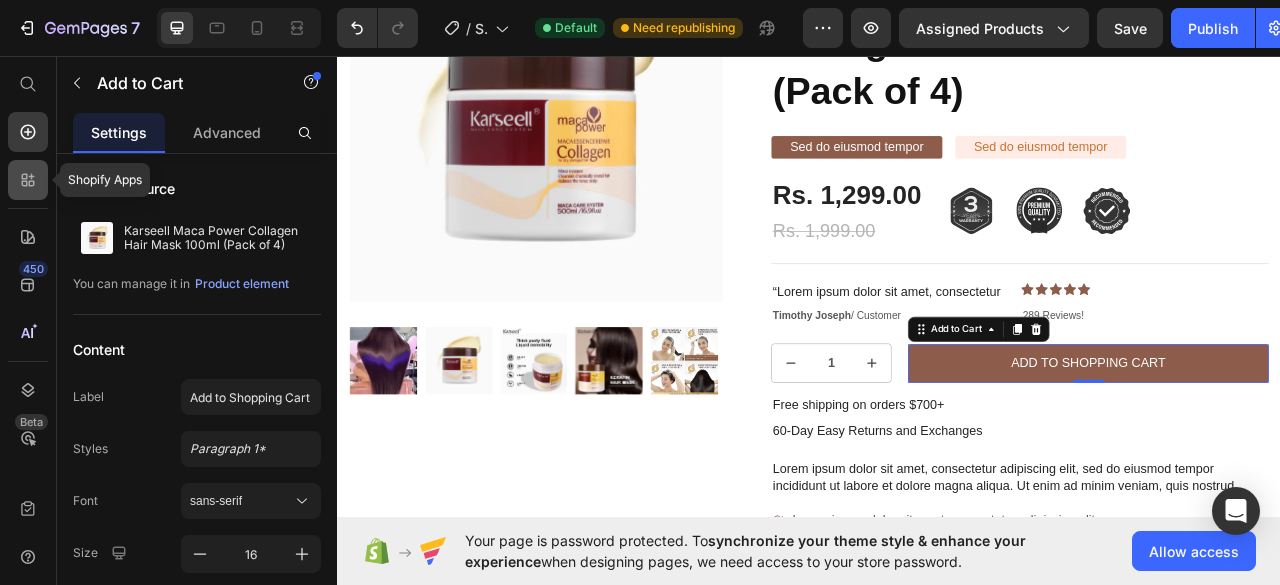 click 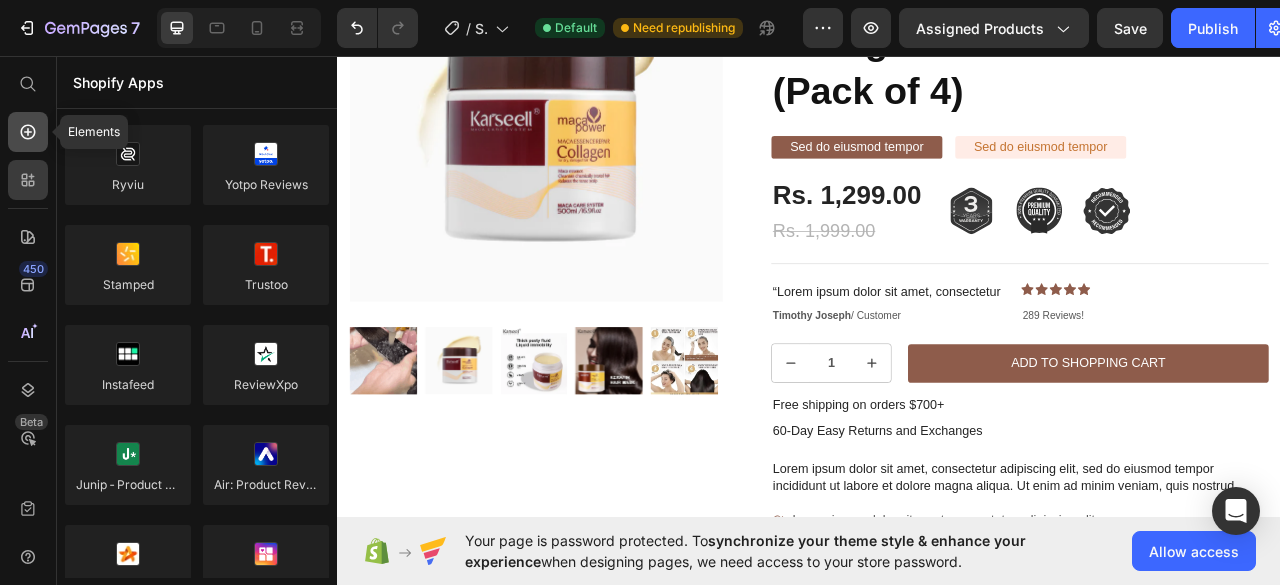 click 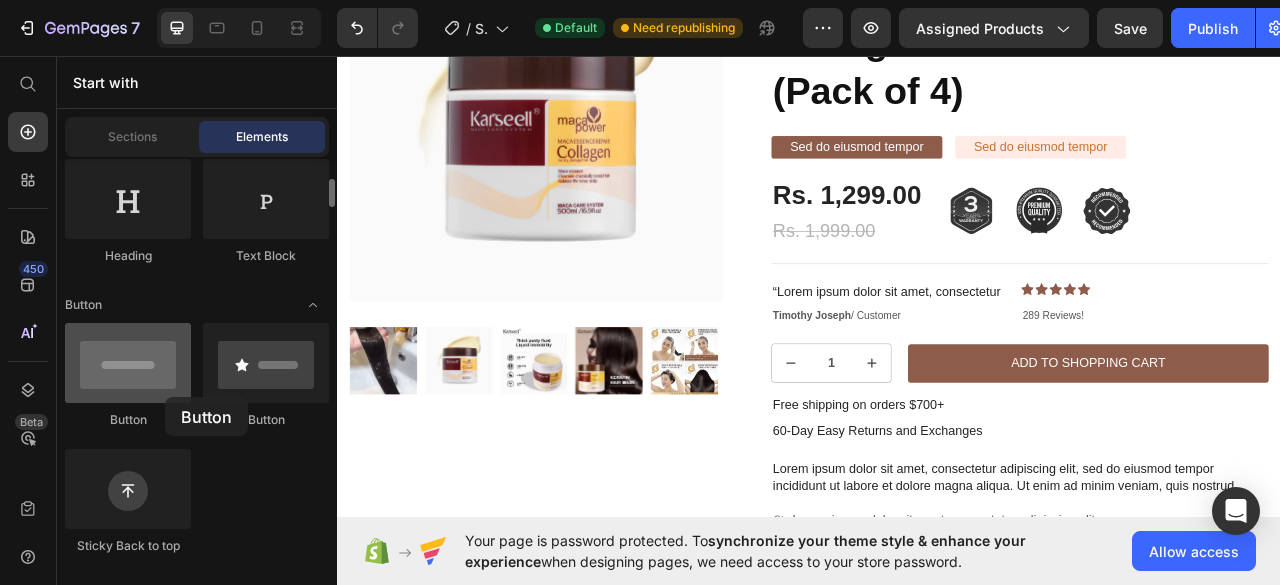 click at bounding box center [128, 363] 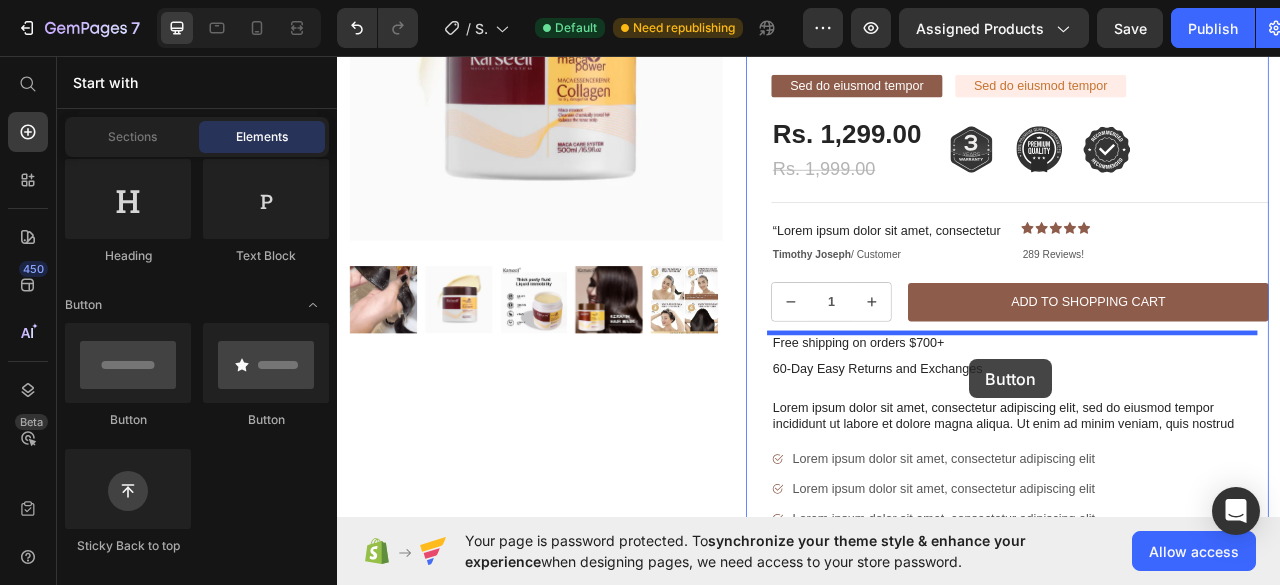scroll, scrollTop: 606, scrollLeft: 0, axis: vertical 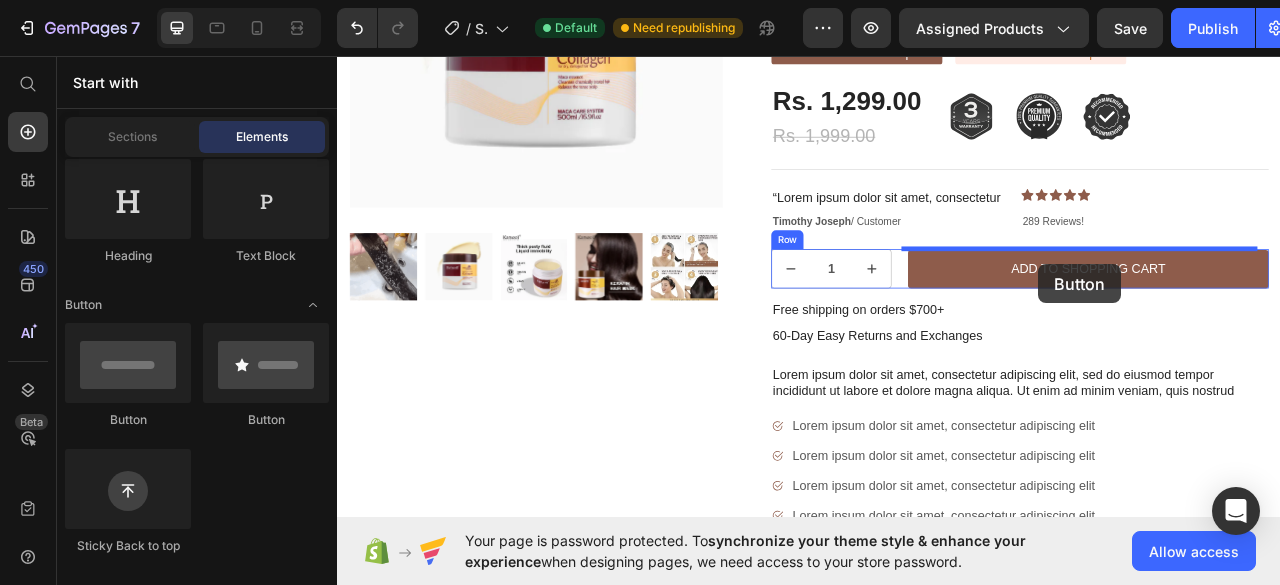 drag, startPoint x: 463, startPoint y: 432, endPoint x: 1230, endPoint y: 322, distance: 774.8477 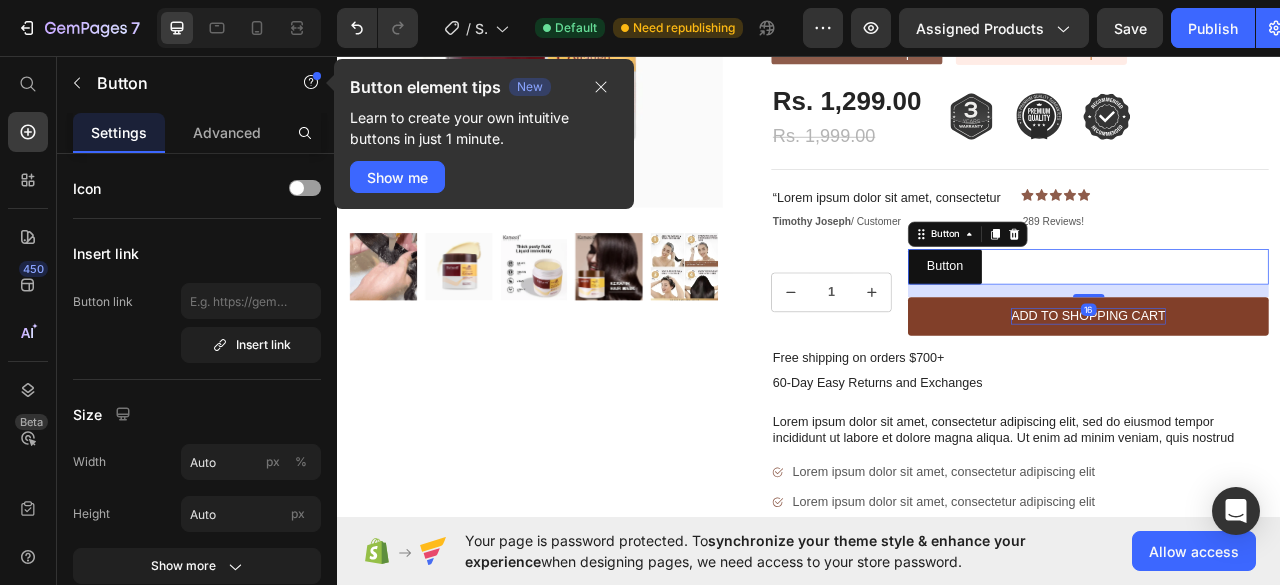 click on "Add to Shopping Cart" at bounding box center (1292, 388) 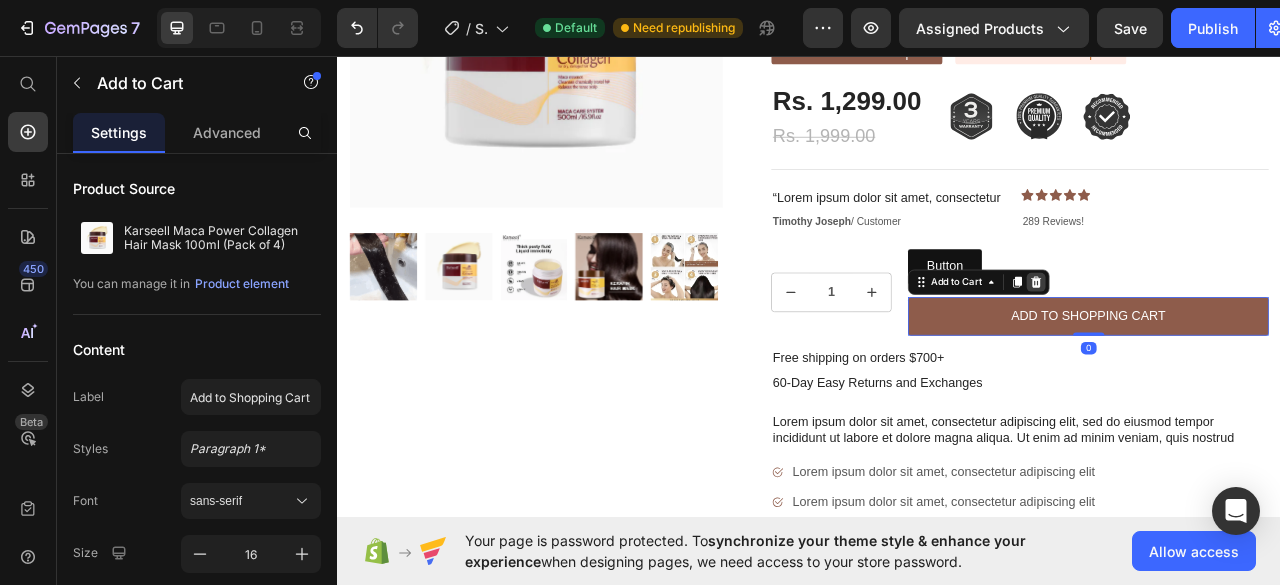 click 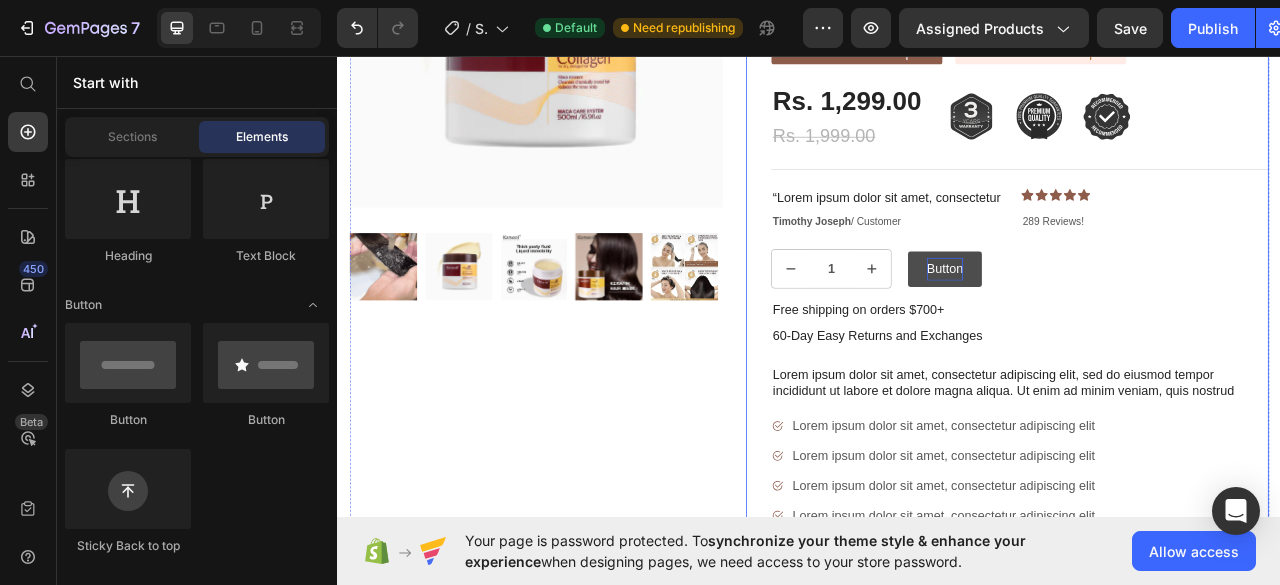 click on "Button Button" at bounding box center (1292, 328) 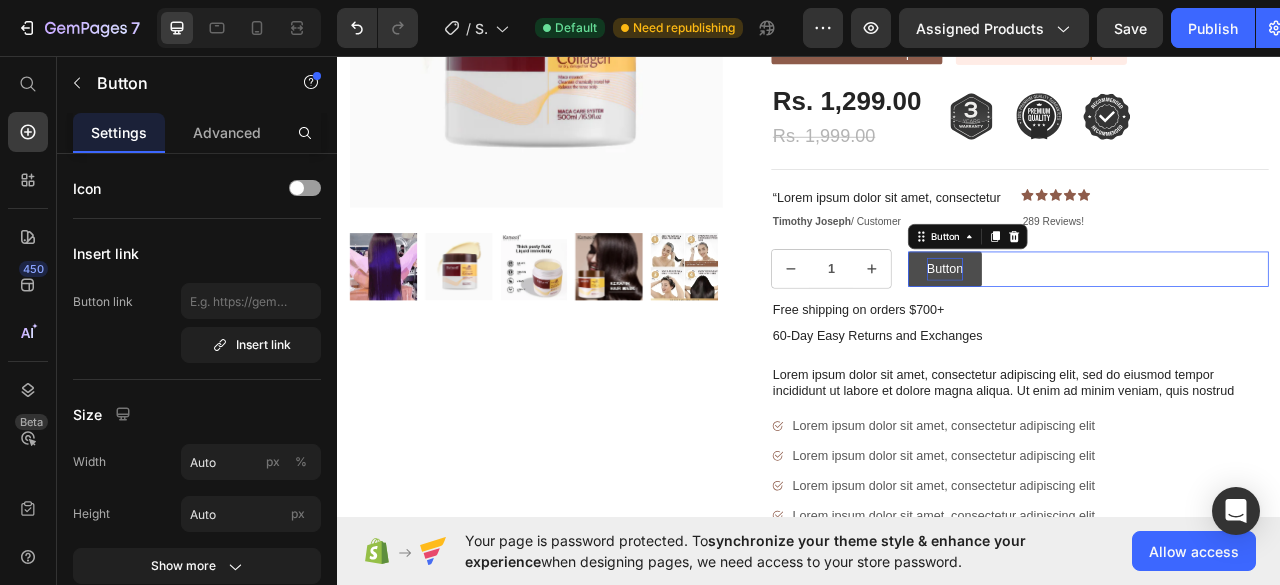 click on "Button" at bounding box center [1110, 328] 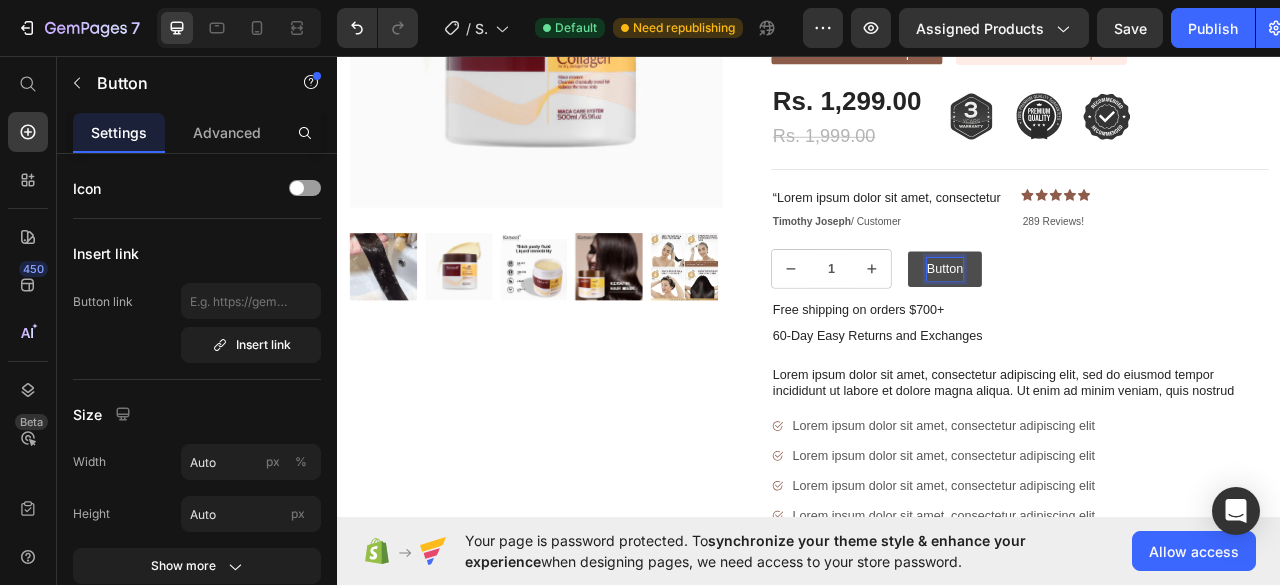 click on "Button" at bounding box center (1110, 328) 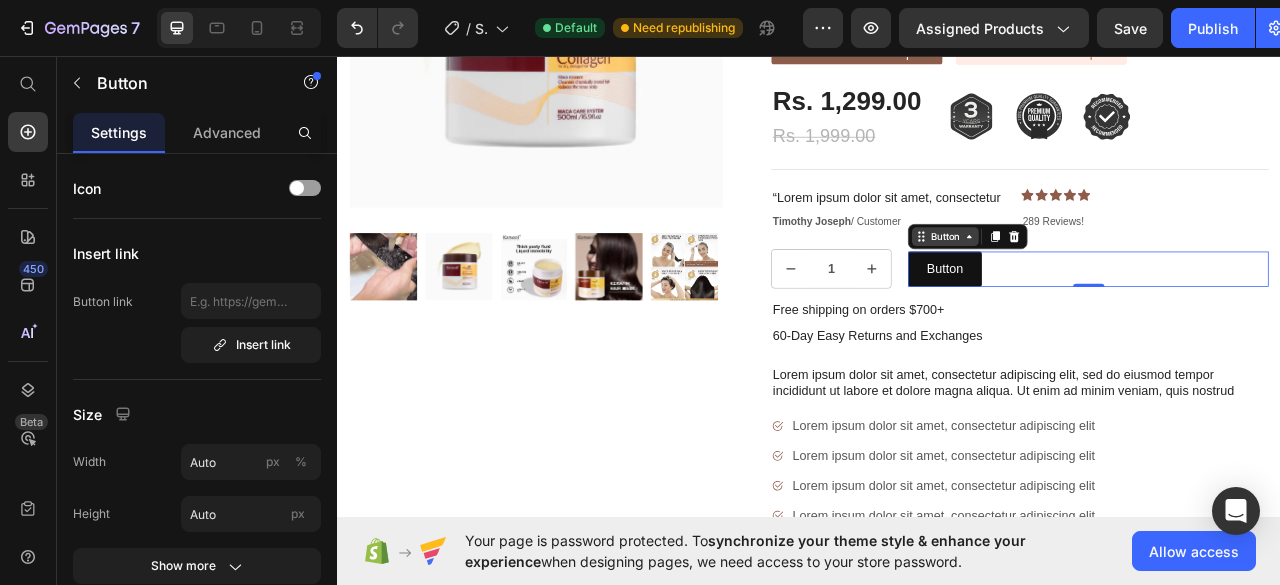 click on "Button" at bounding box center (1110, 287) 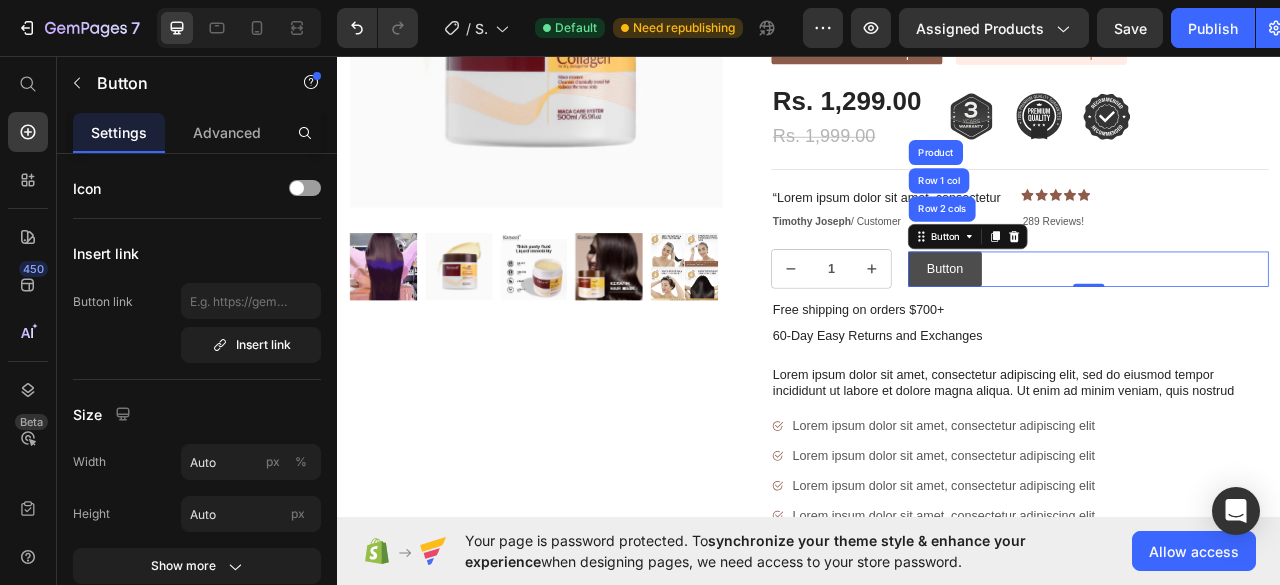 click on "Button" at bounding box center [1110, 328] 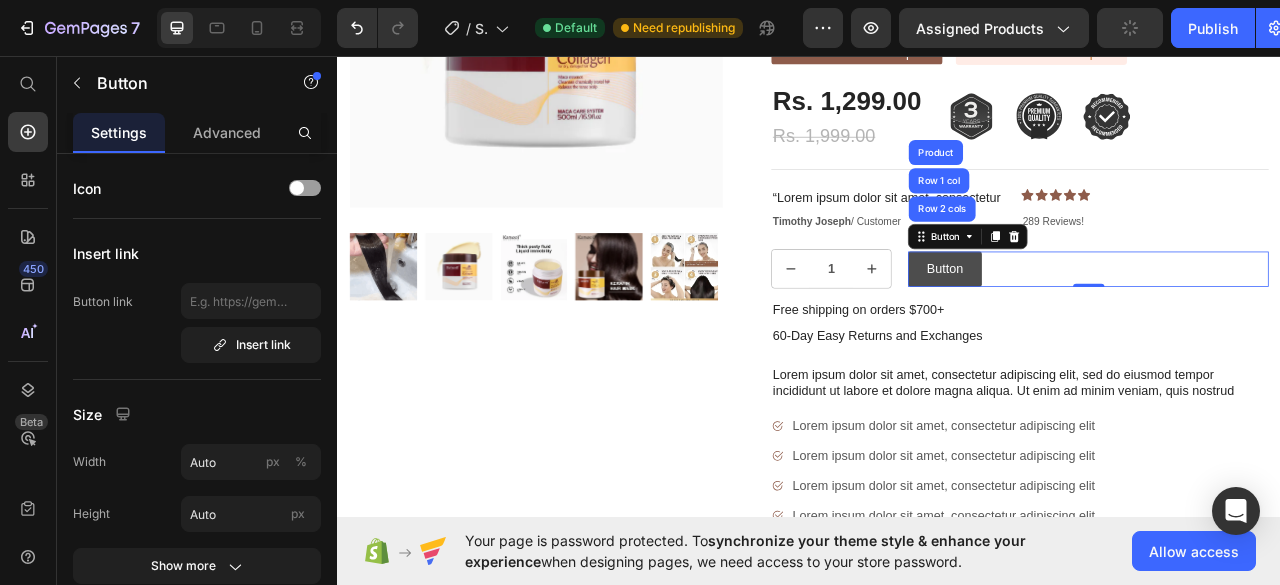 type 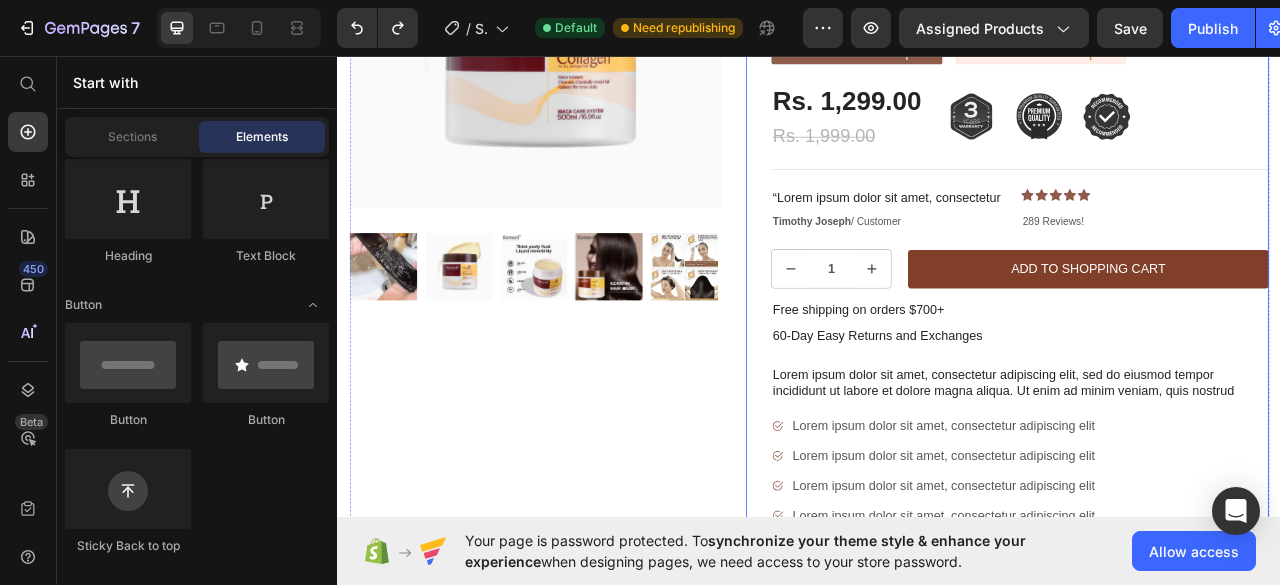 click on "Add to Shopping Cart" at bounding box center (1292, 328) 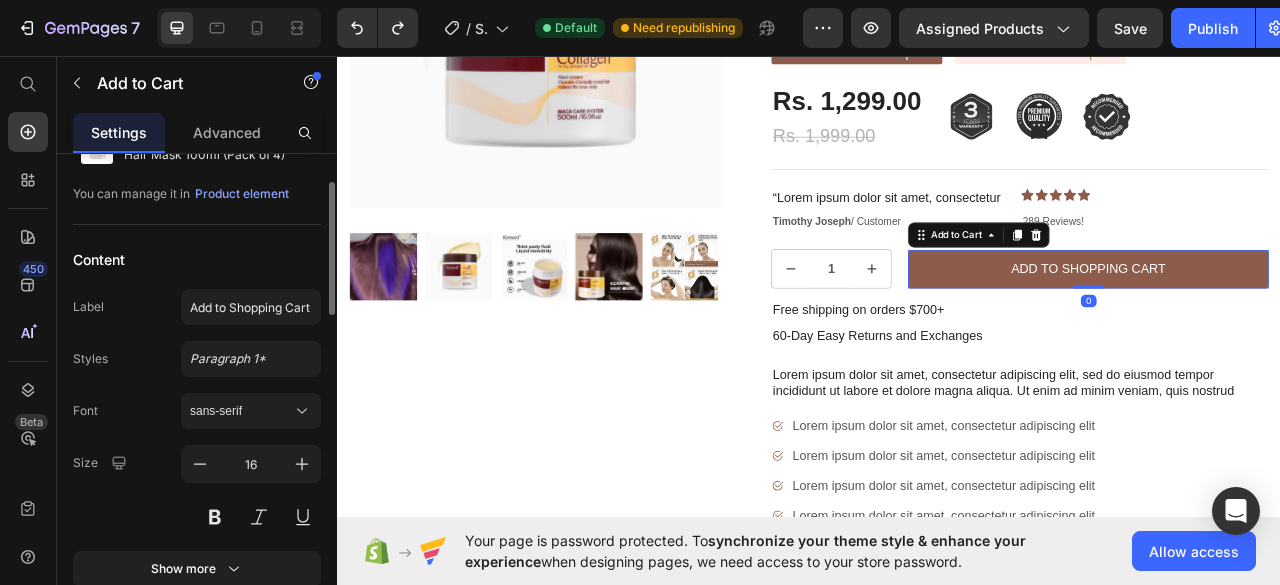 scroll, scrollTop: 93, scrollLeft: 0, axis: vertical 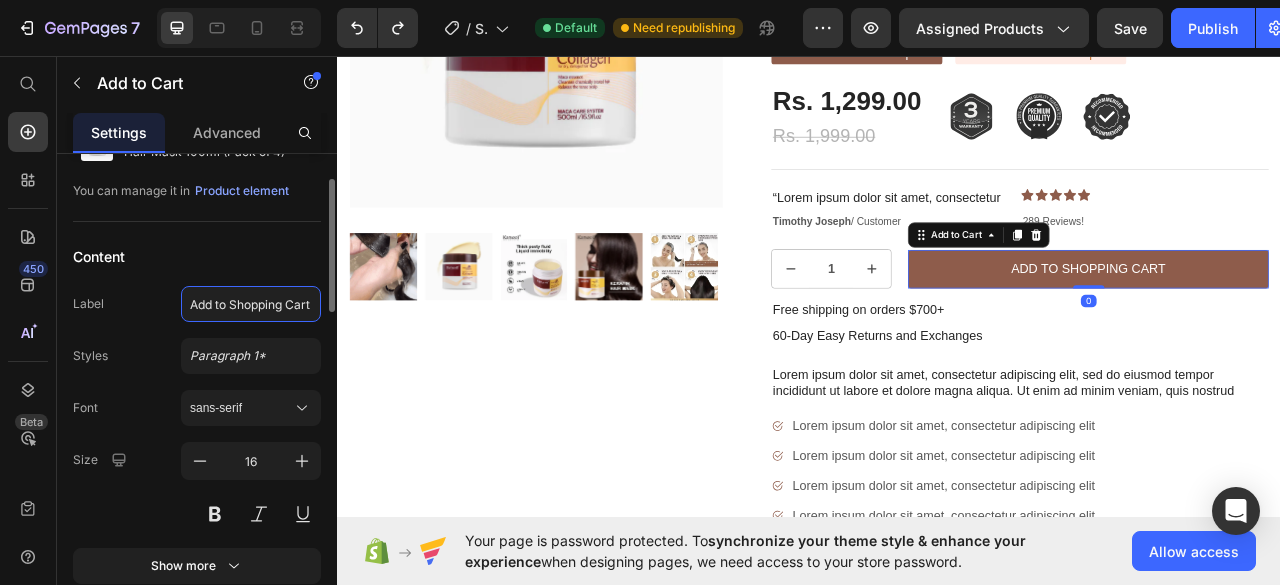 click on "Add to Shopping Cart" 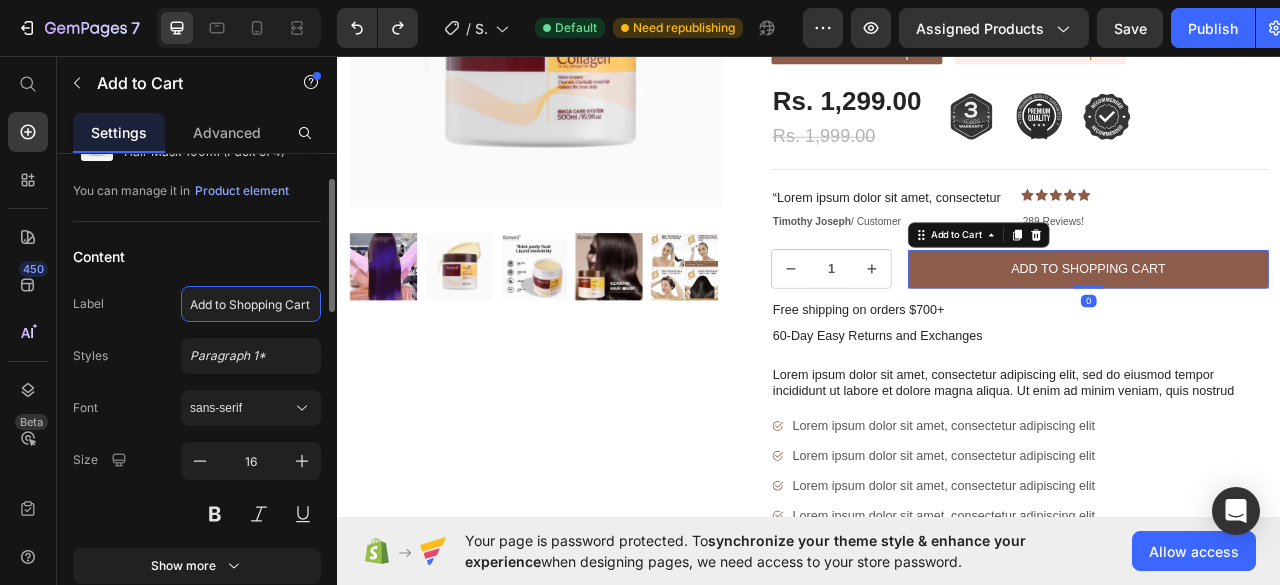 click on "Add to Shopping Cart" 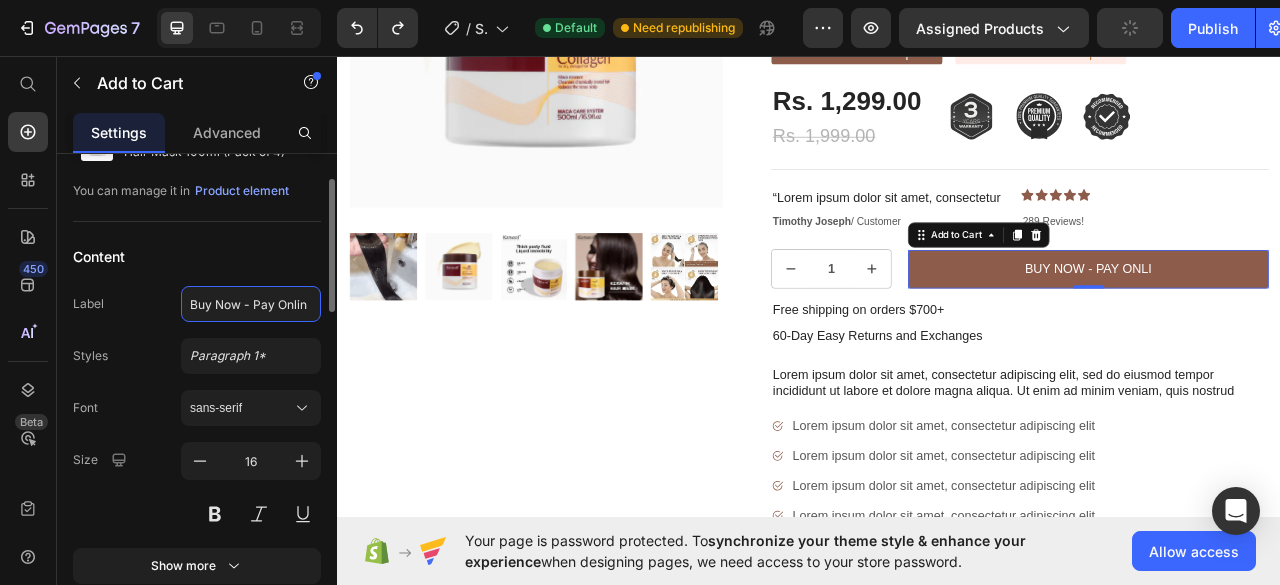 type on "Buy Now - Pay Online" 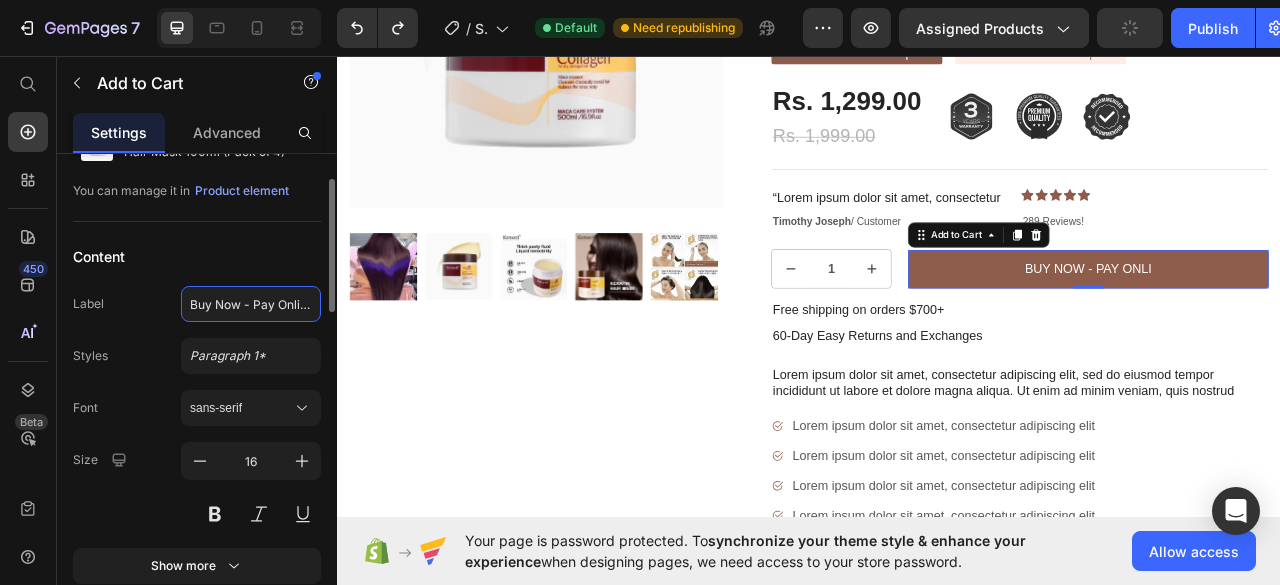 scroll, scrollTop: 0, scrollLeft: 1, axis: horizontal 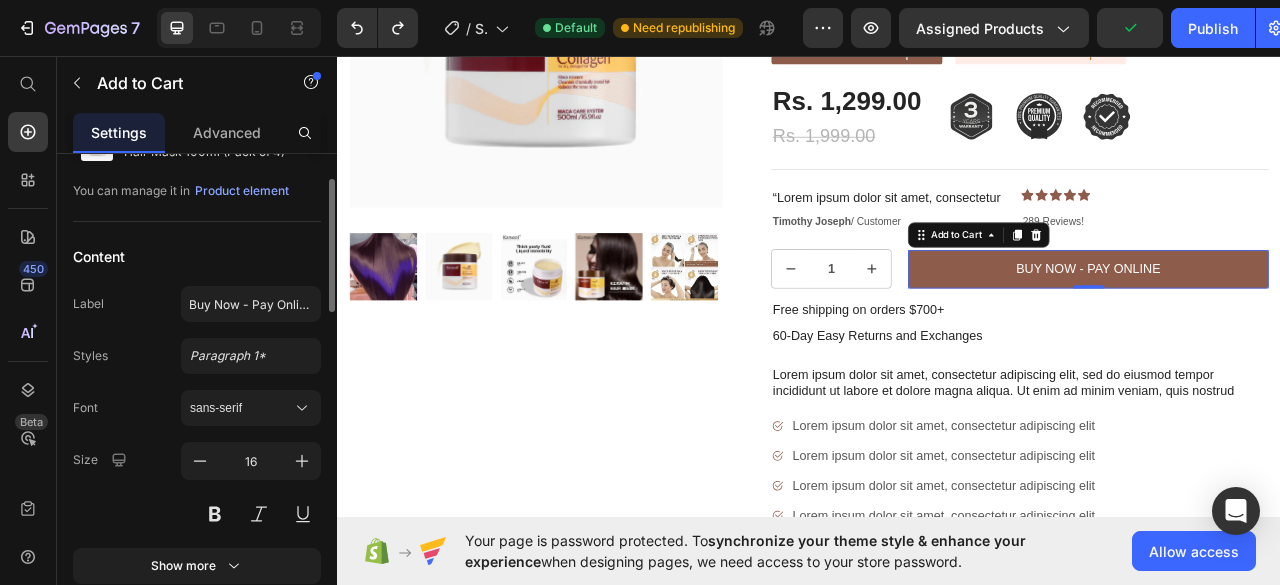 click on "Styles Paragraph 1*" at bounding box center (197, 356) 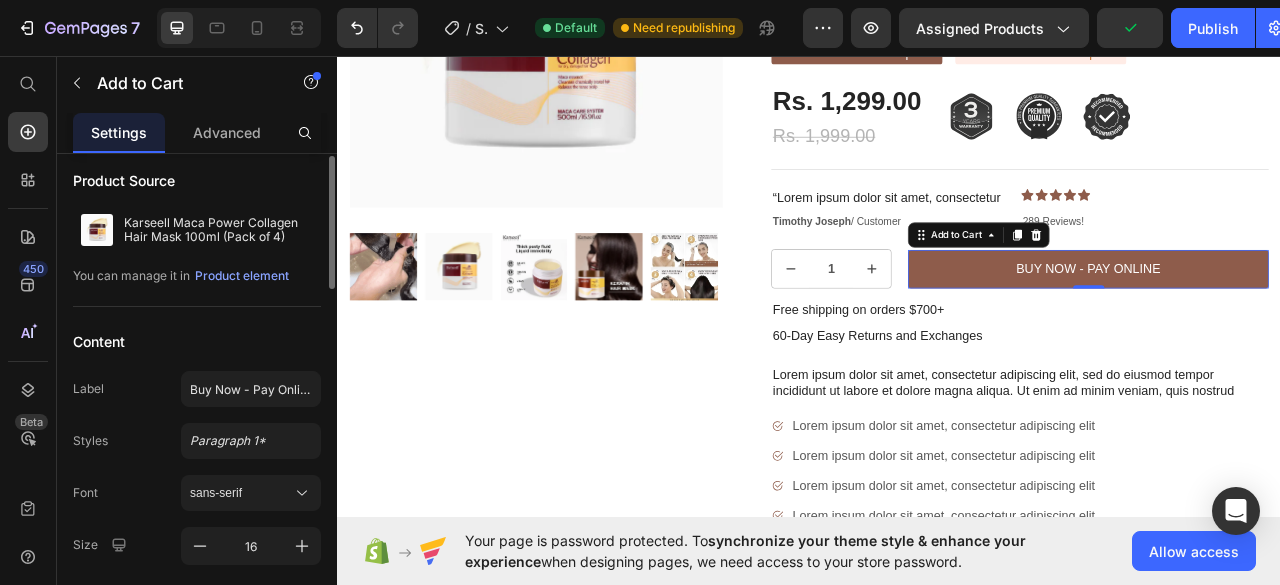 scroll, scrollTop: 7, scrollLeft: 0, axis: vertical 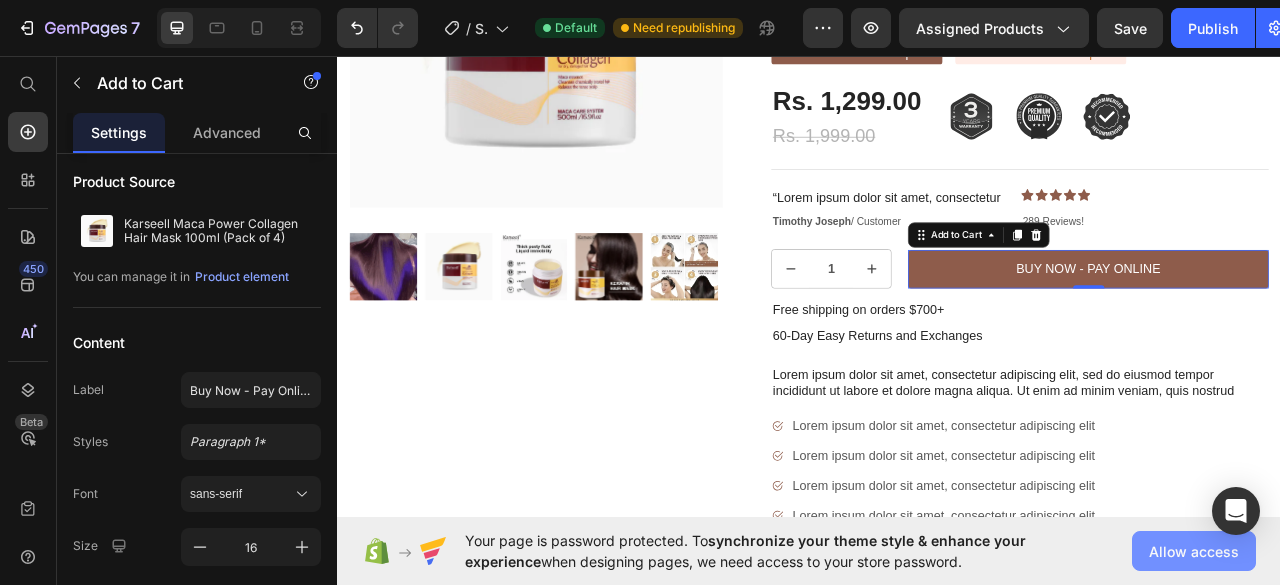click on "Allow access" 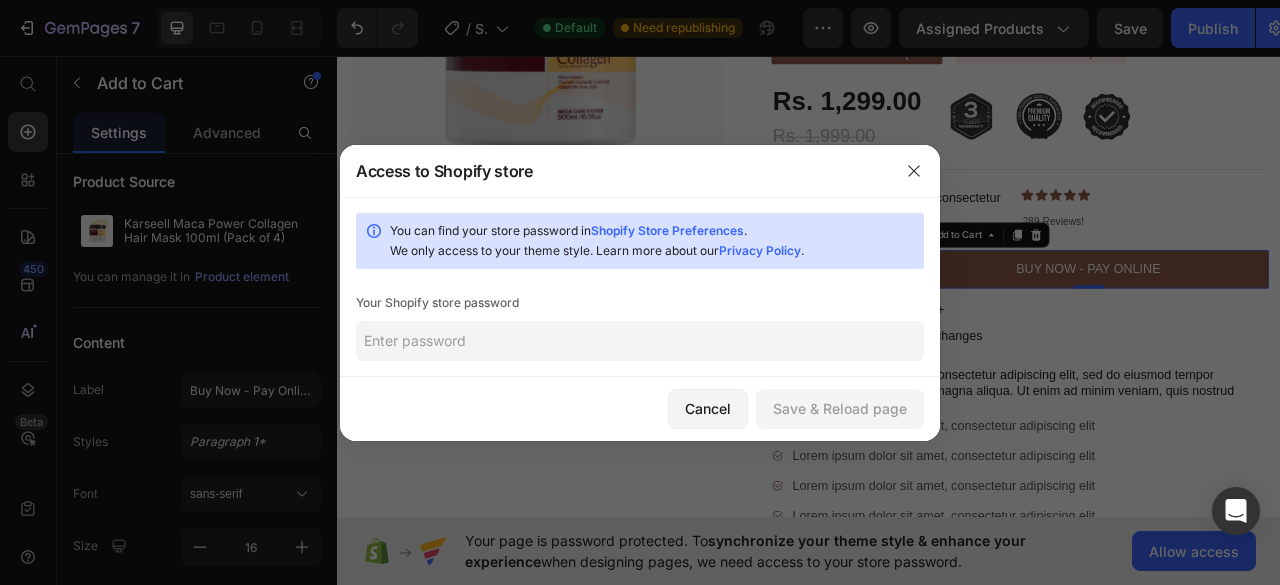 click 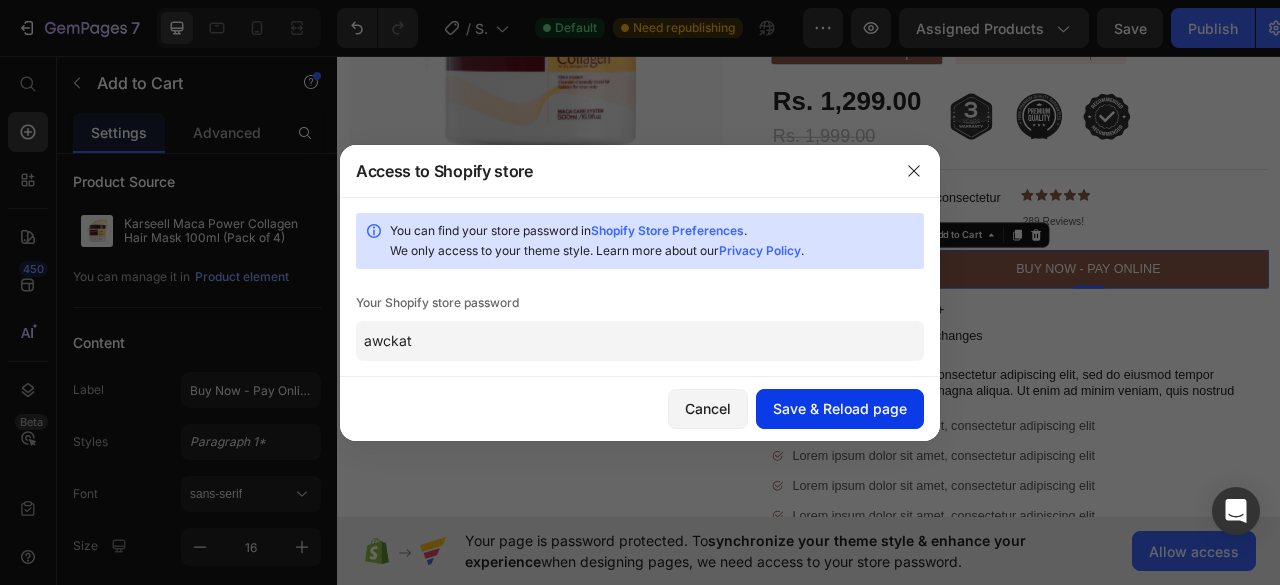 type on "awckat" 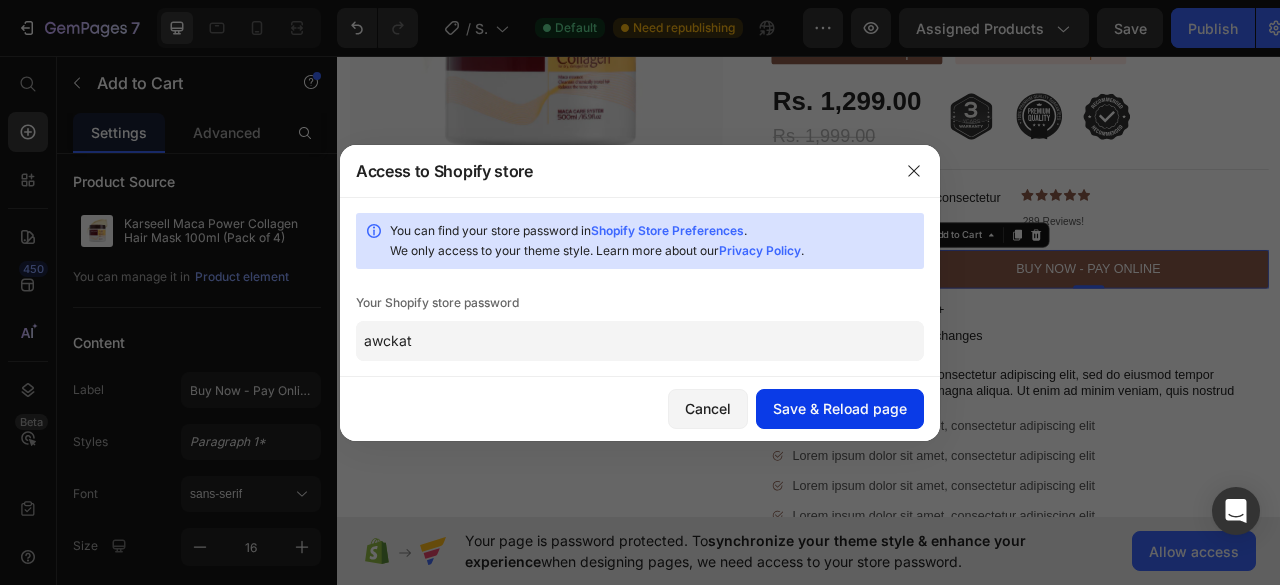 click on "Save & Reload page" at bounding box center (840, 408) 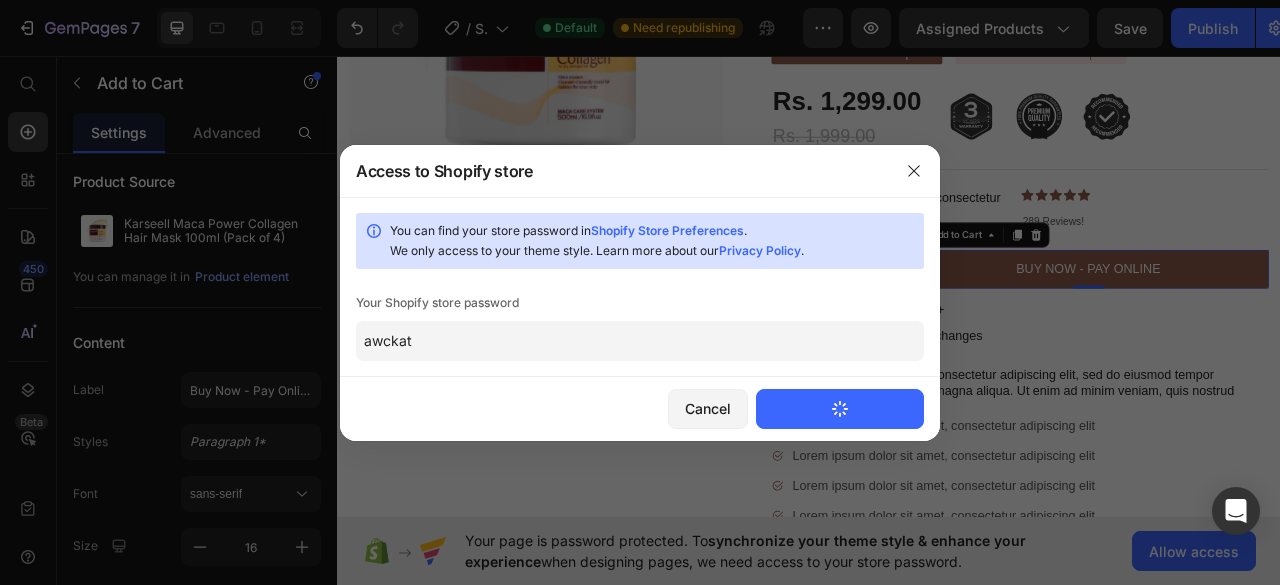 type 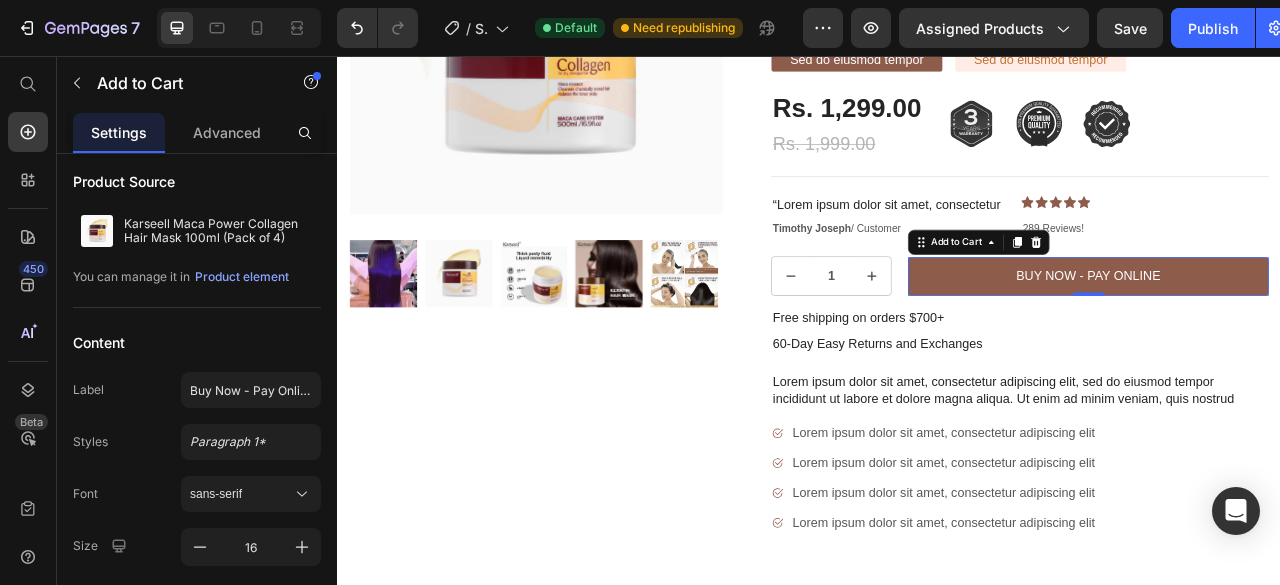 scroll, scrollTop: 0, scrollLeft: 0, axis: both 